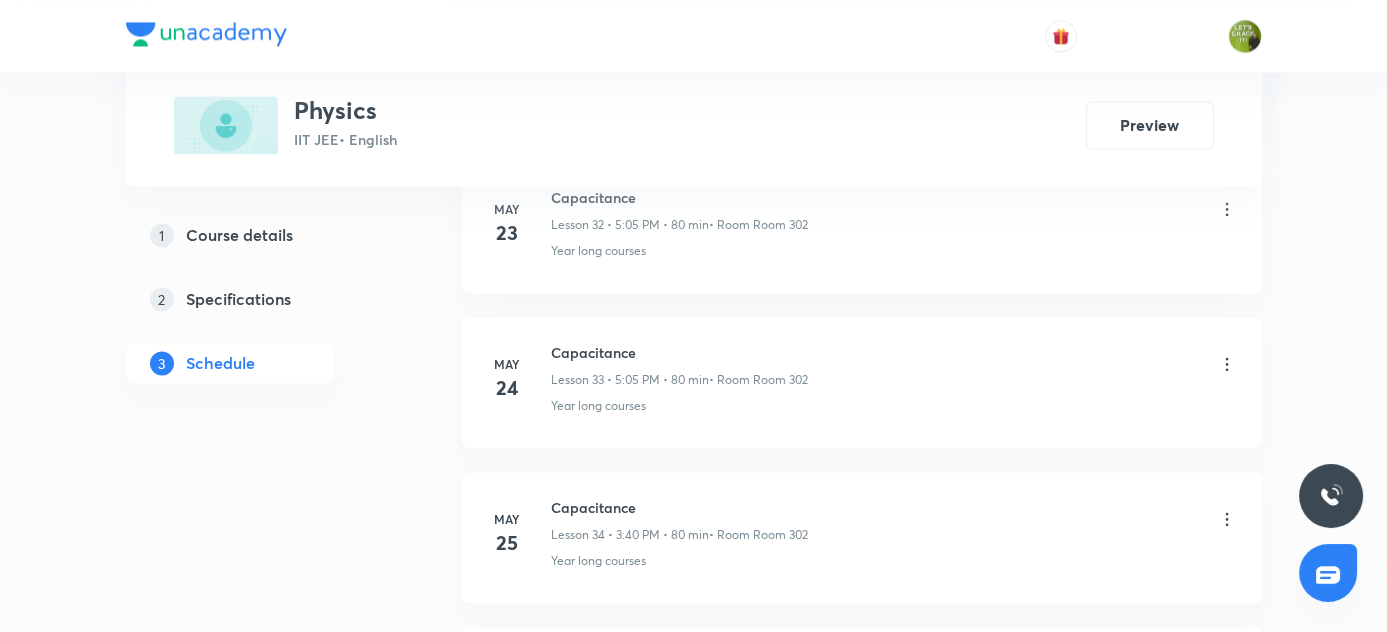 scroll, scrollTop: 6709, scrollLeft: 0, axis: vertical 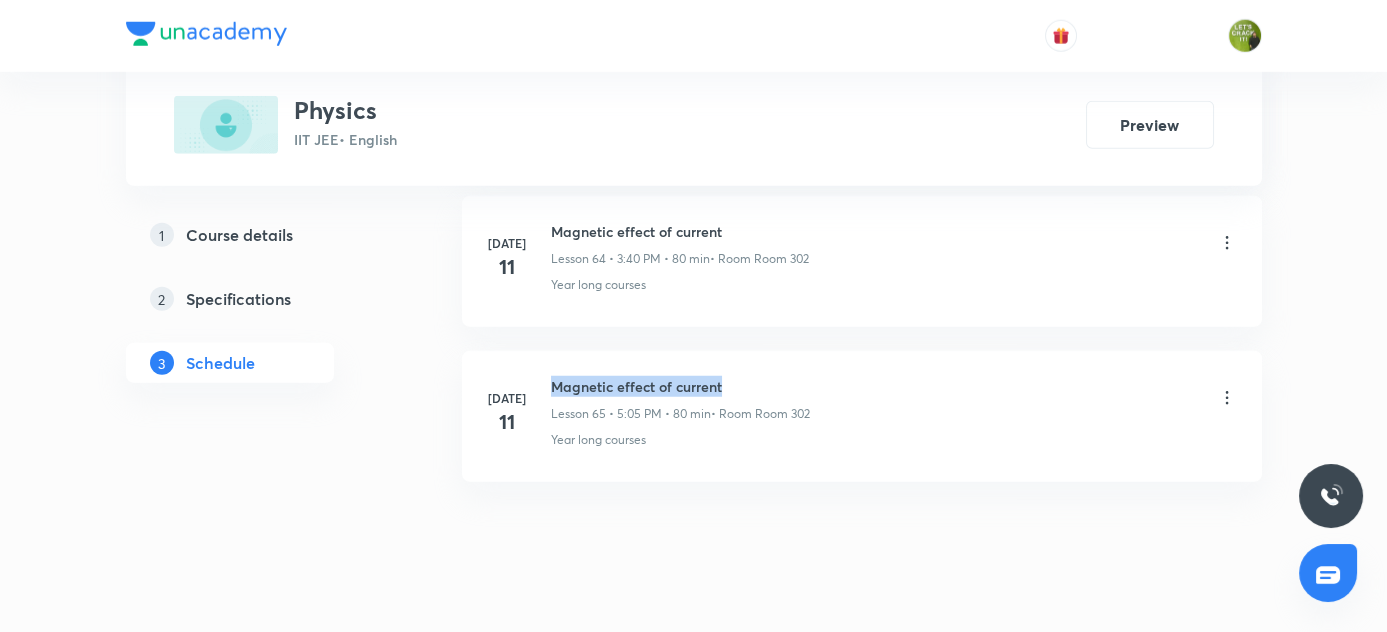 drag, startPoint x: 551, startPoint y: 343, endPoint x: 789, endPoint y: 346, distance: 238.0189 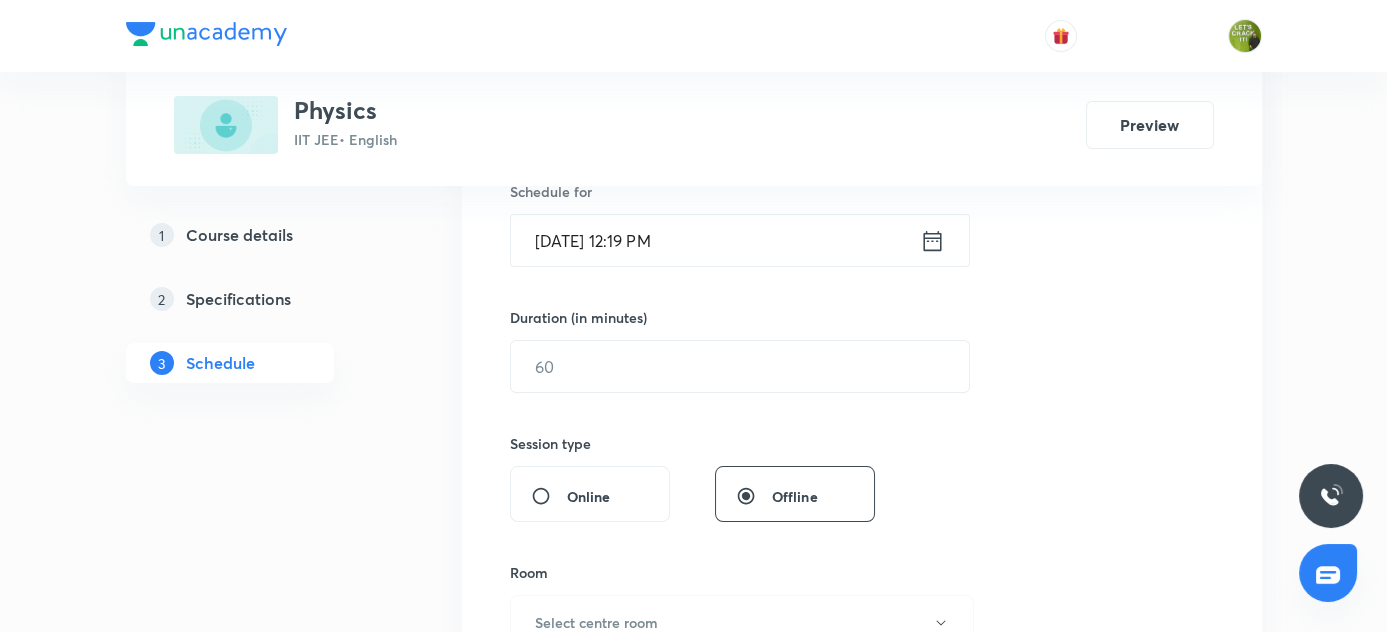 scroll, scrollTop: 371, scrollLeft: 0, axis: vertical 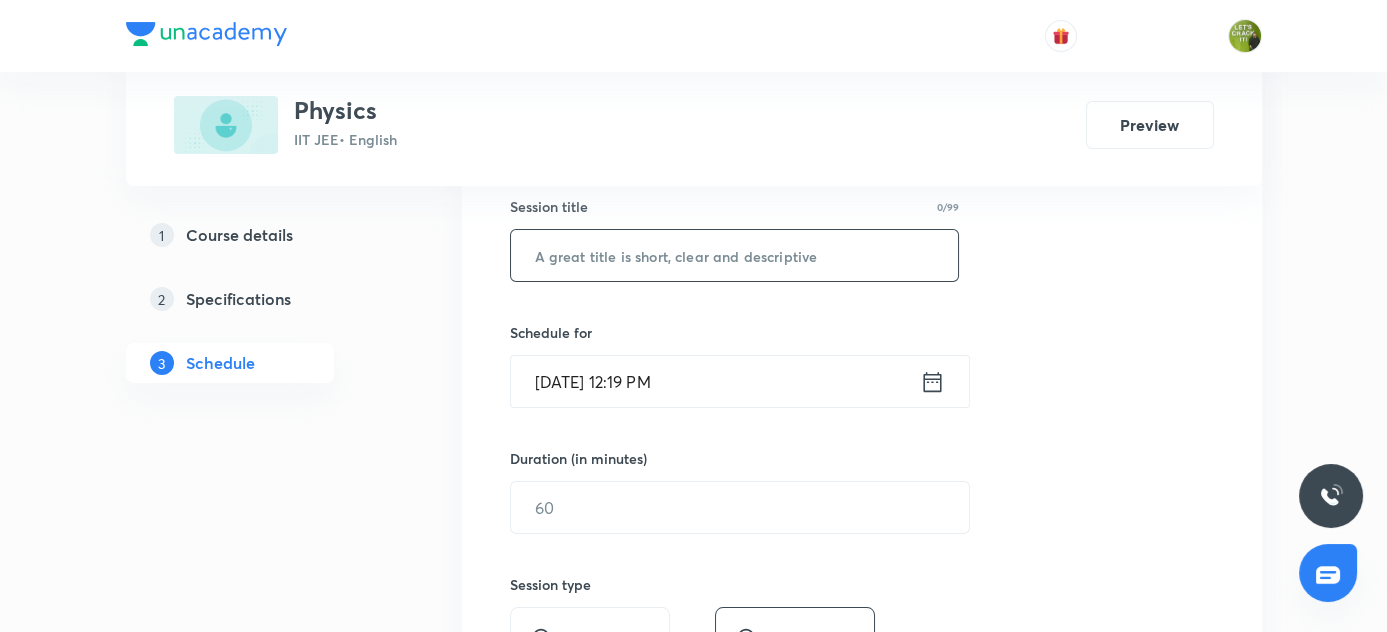 click at bounding box center [735, 255] 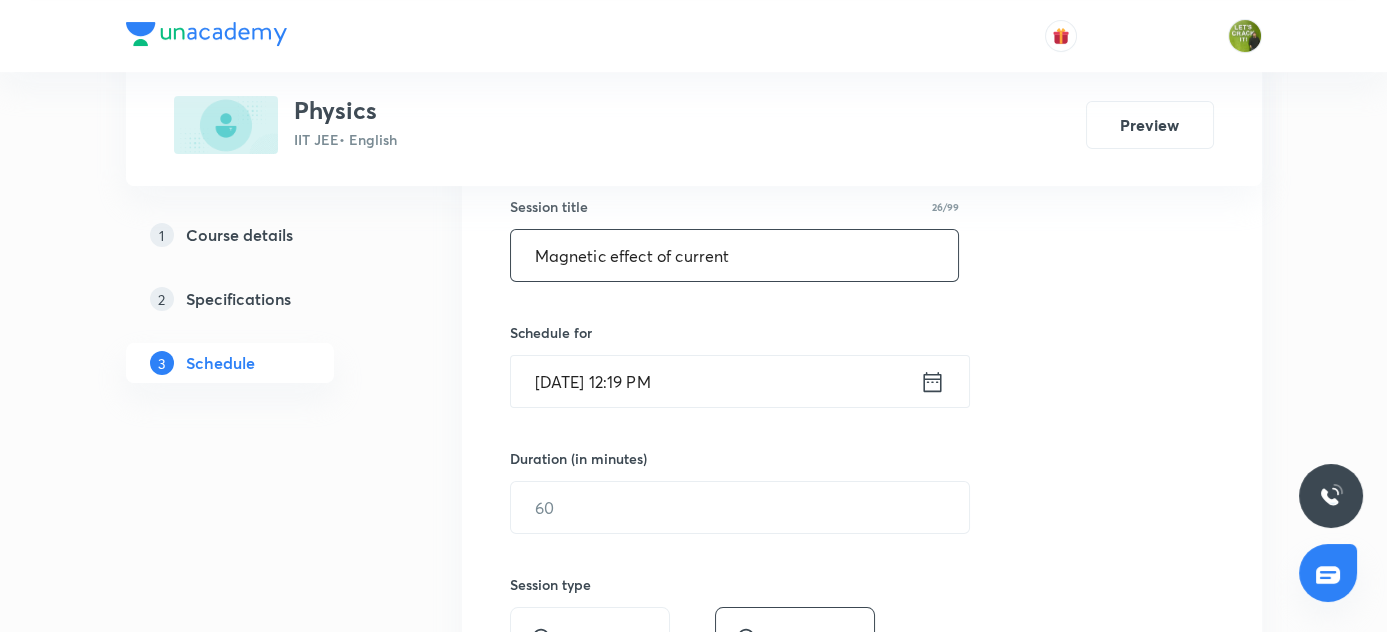 type on "Magnetic effect of current" 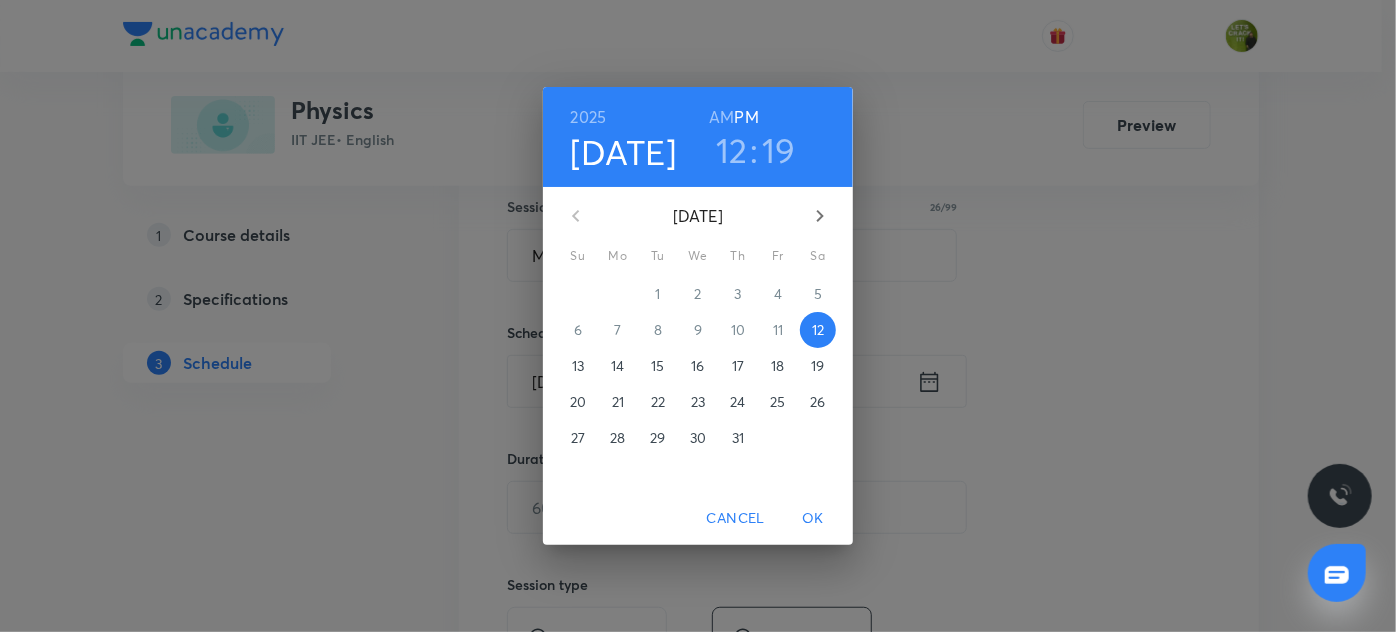 click on "12" at bounding box center (732, 150) 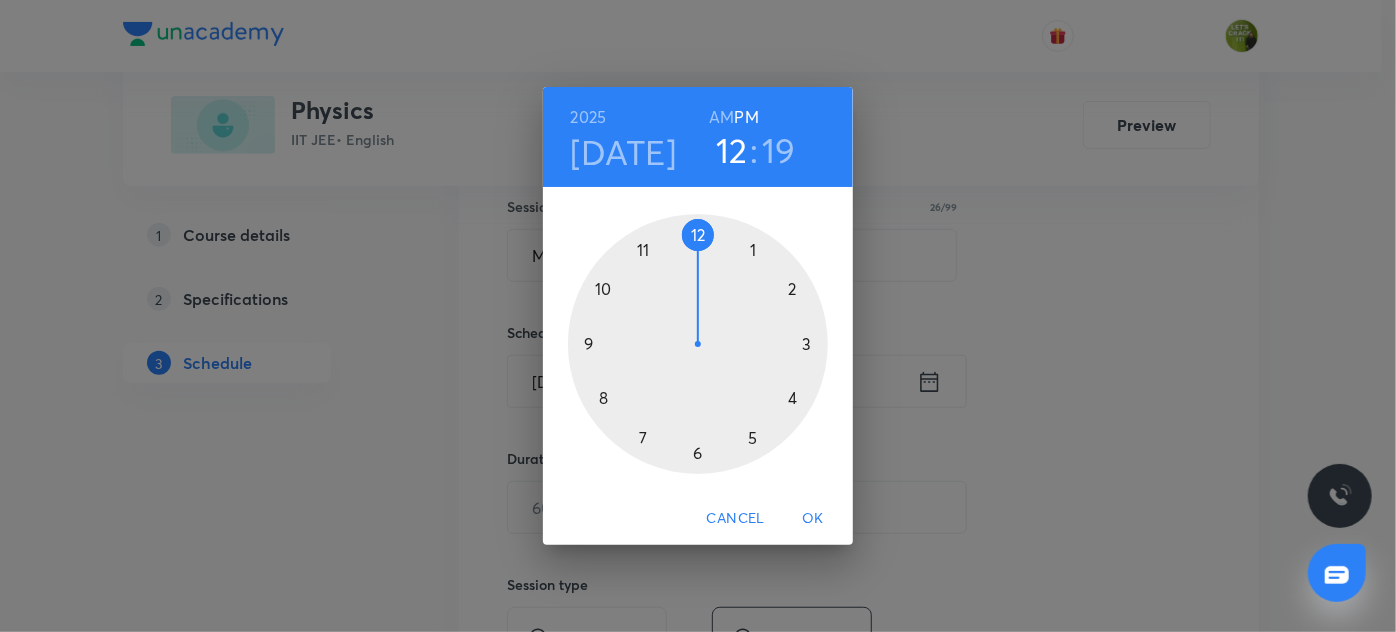 click at bounding box center (698, 344) 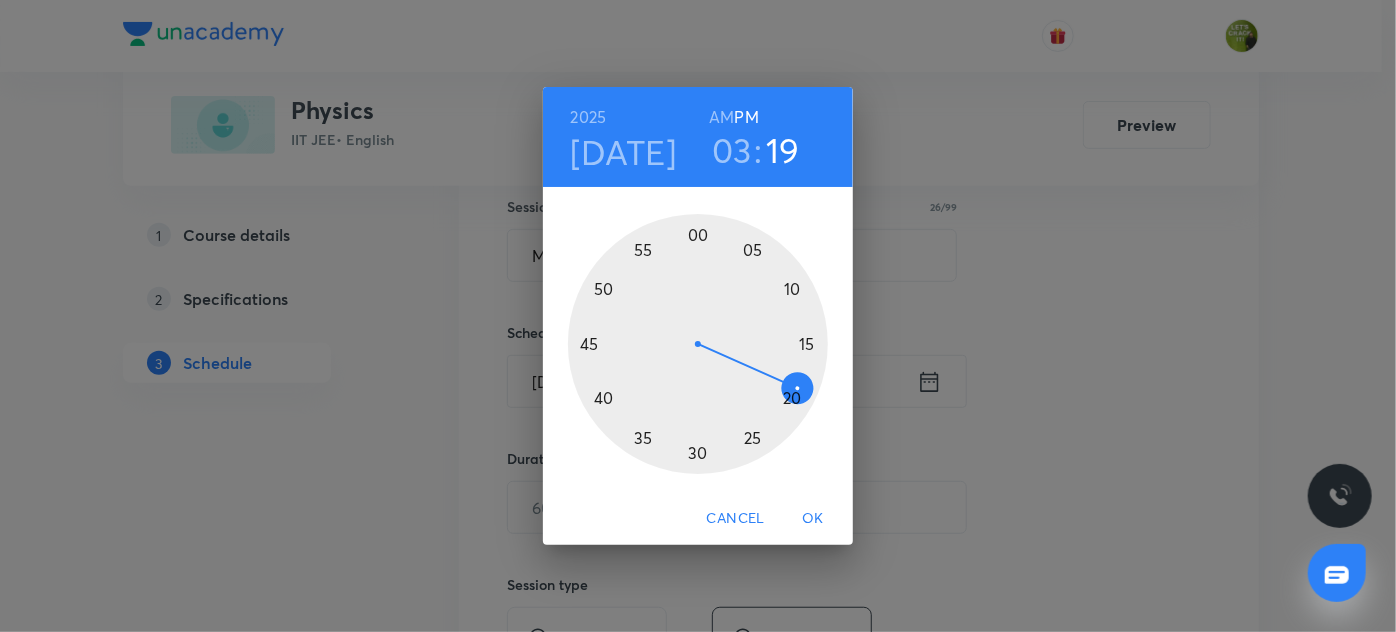 click at bounding box center [698, 344] 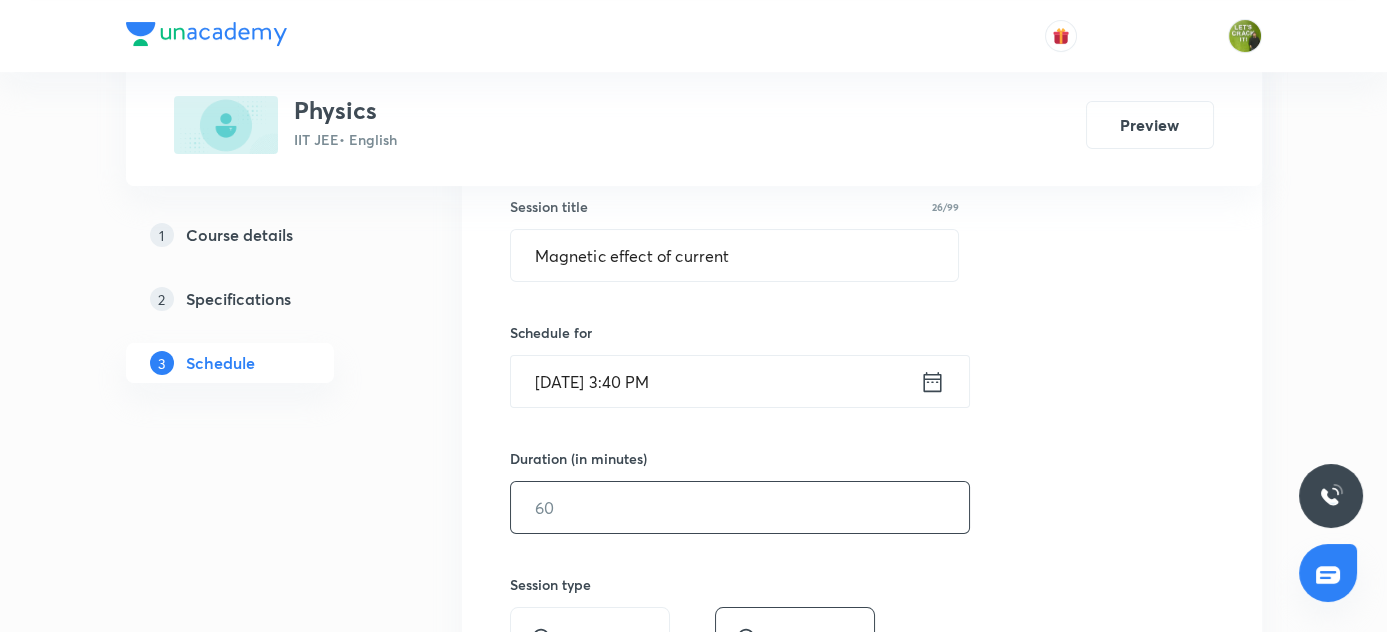 click at bounding box center (740, 507) 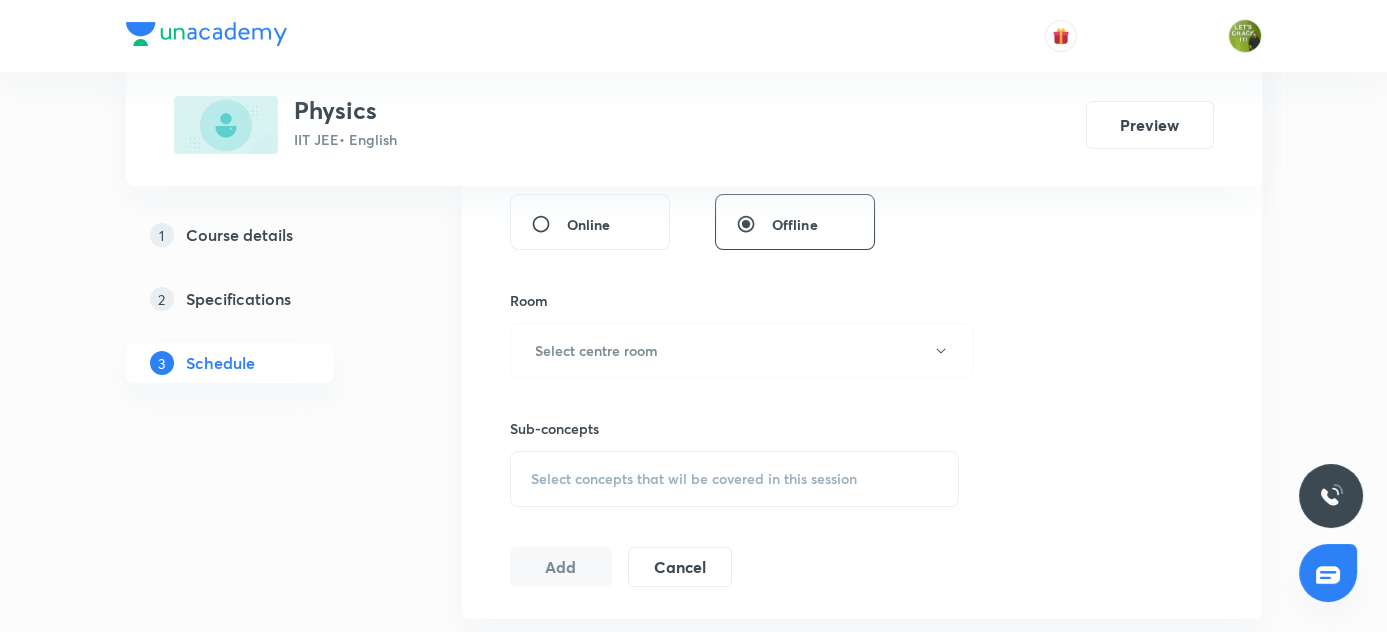 scroll, scrollTop: 826, scrollLeft: 0, axis: vertical 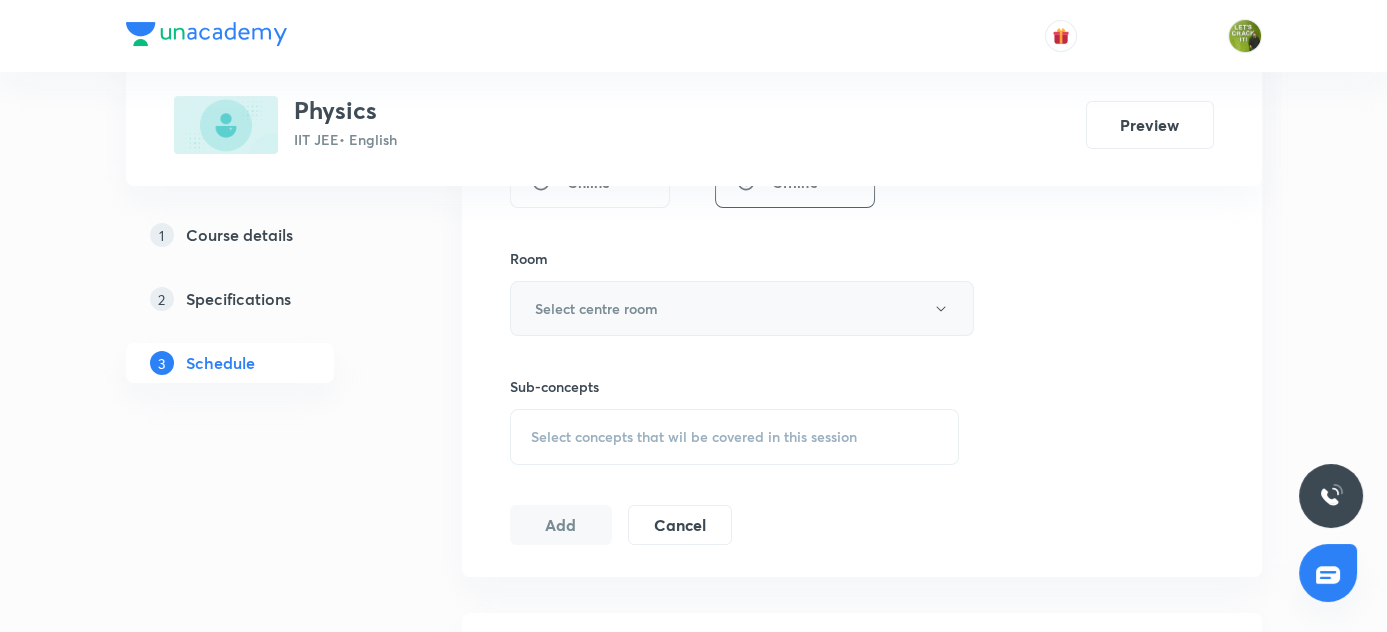 type on "80" 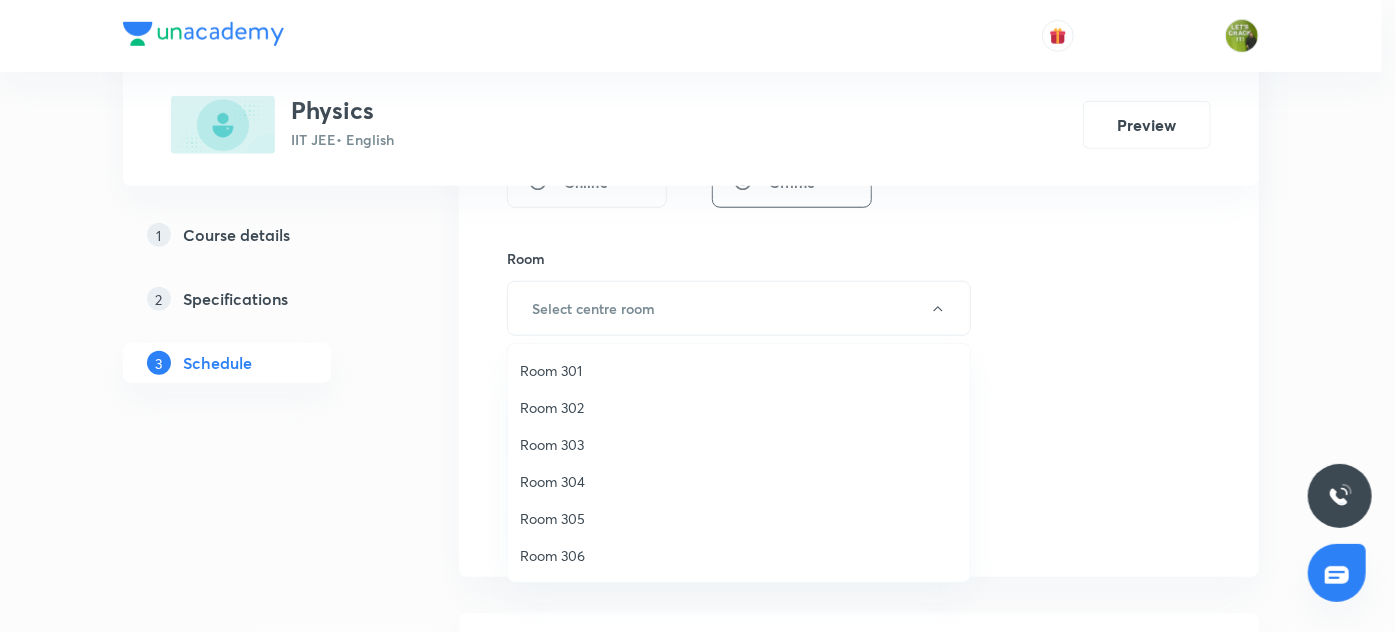 click on "Room 302" at bounding box center [739, 407] 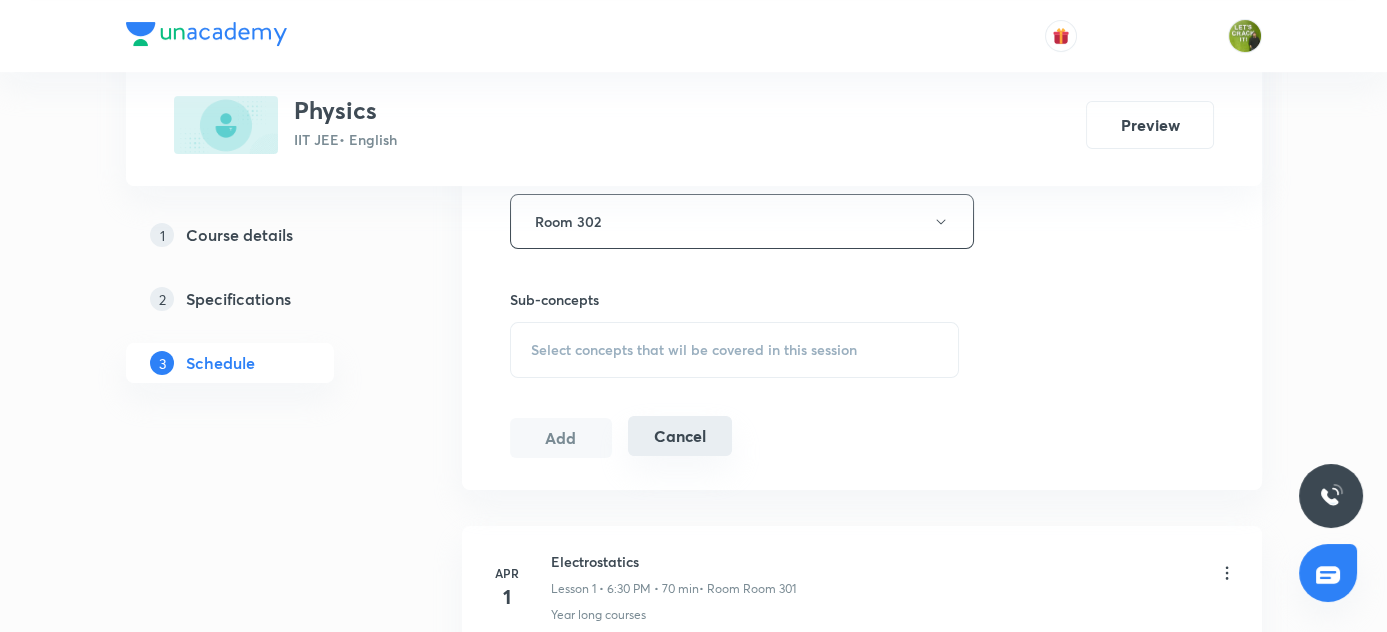 scroll, scrollTop: 1008, scrollLeft: 0, axis: vertical 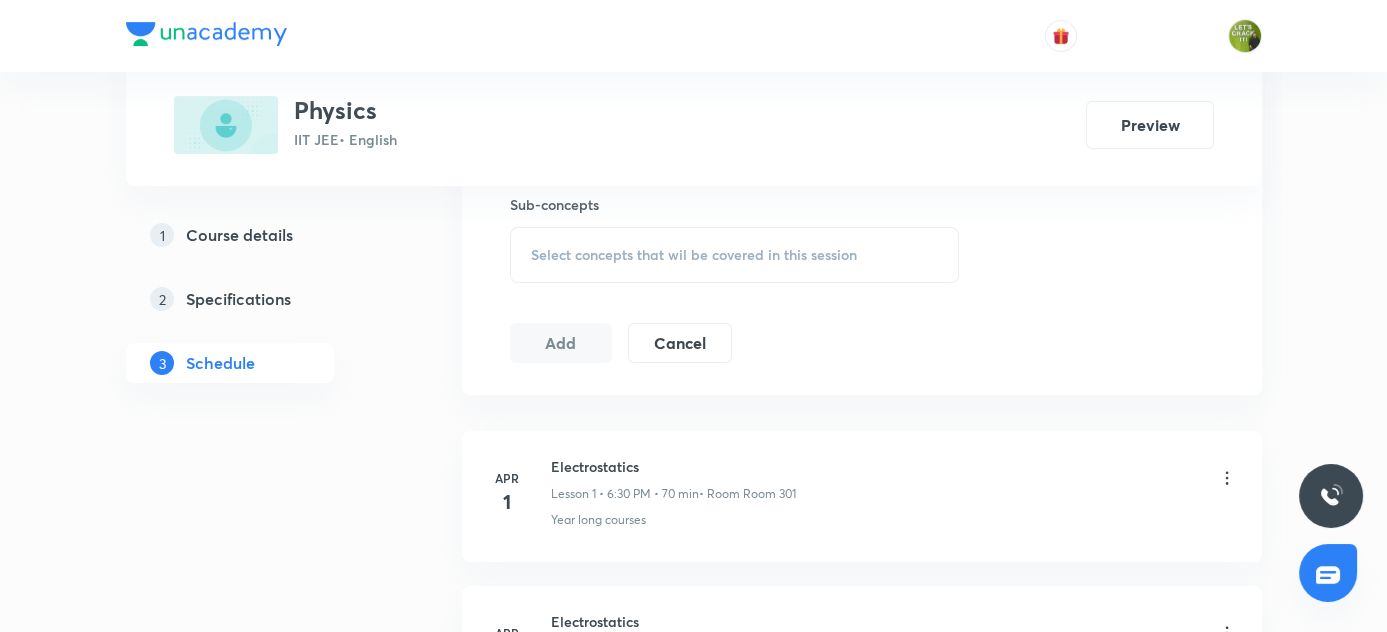 click on "Select concepts that wil be covered in this session" at bounding box center (694, 255) 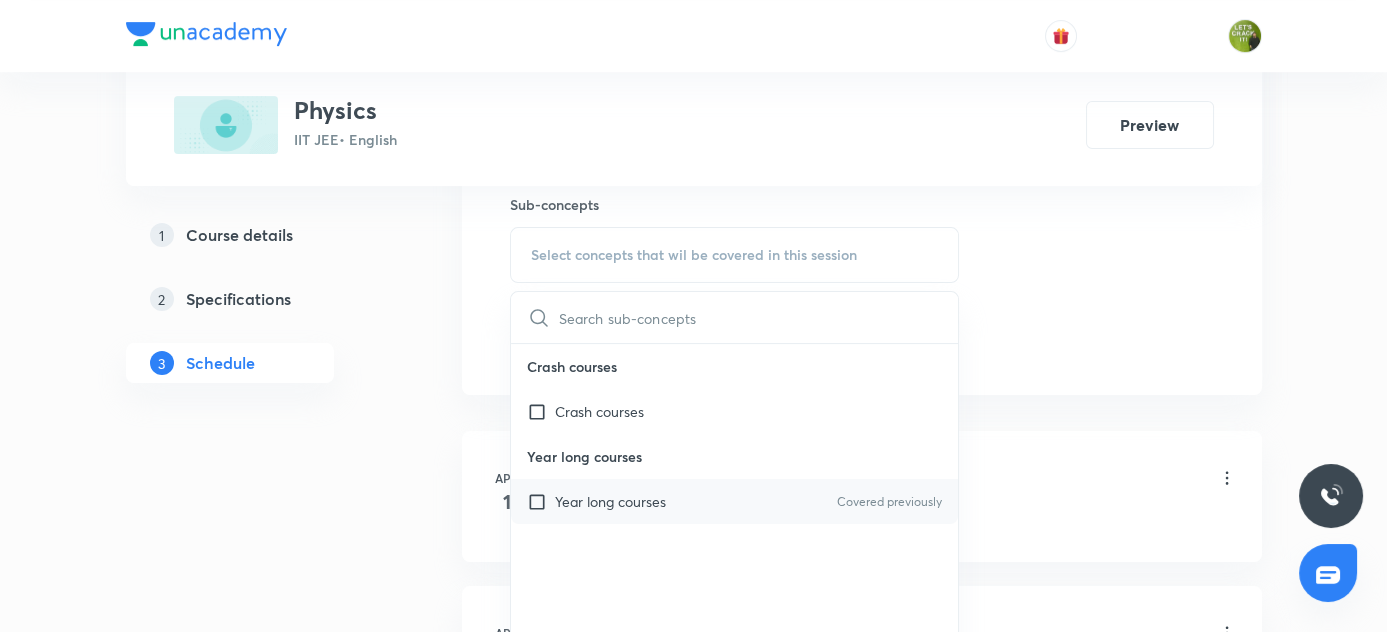 click at bounding box center [541, 501] 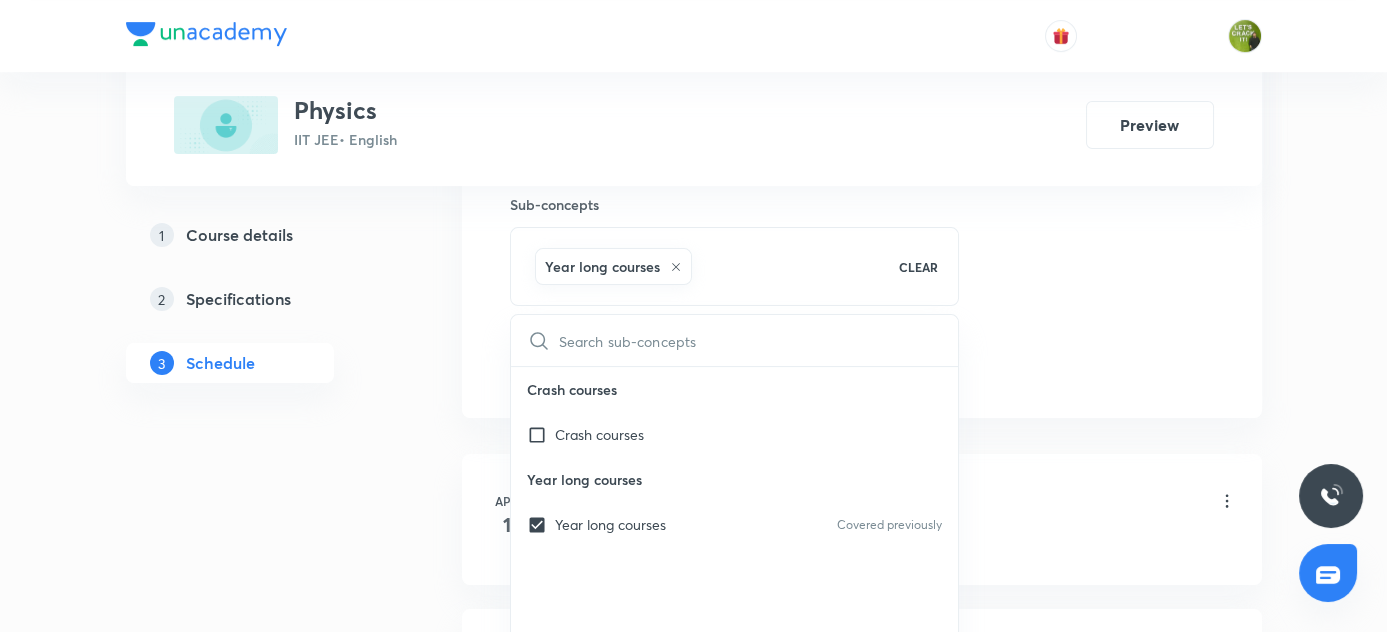 drag, startPoint x: 1218, startPoint y: 298, endPoint x: 864, endPoint y: 327, distance: 355.18585 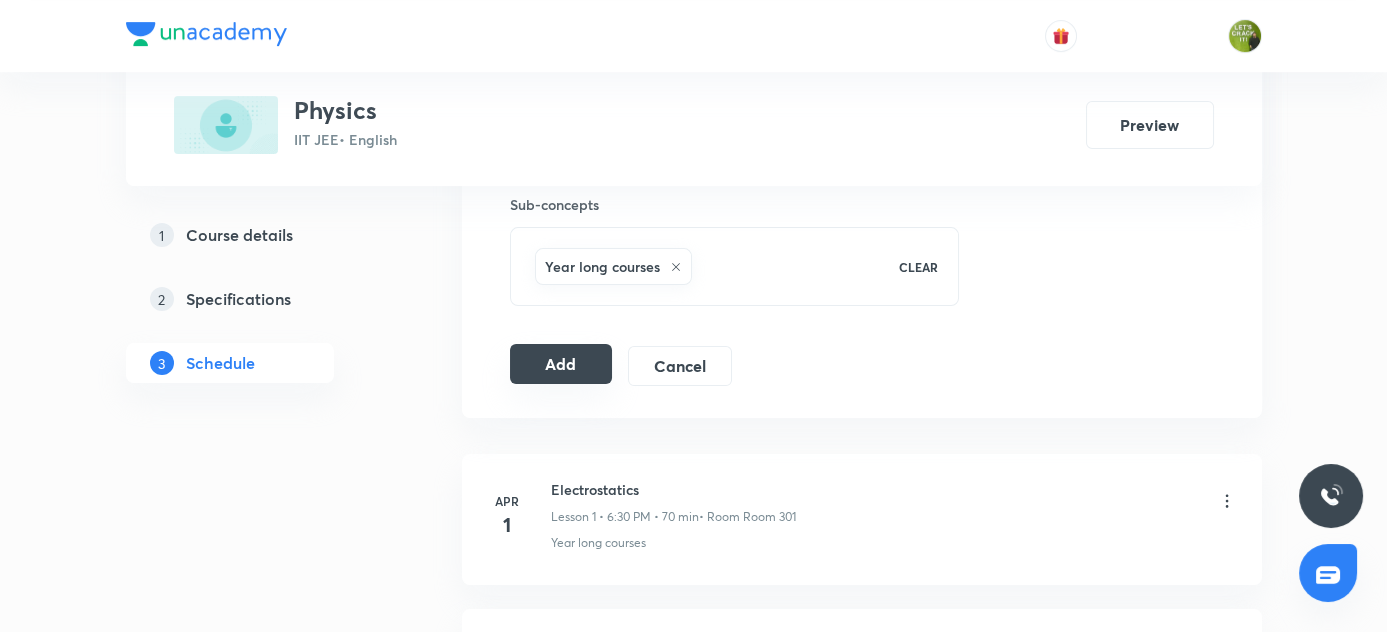 click on "Add" at bounding box center [561, 364] 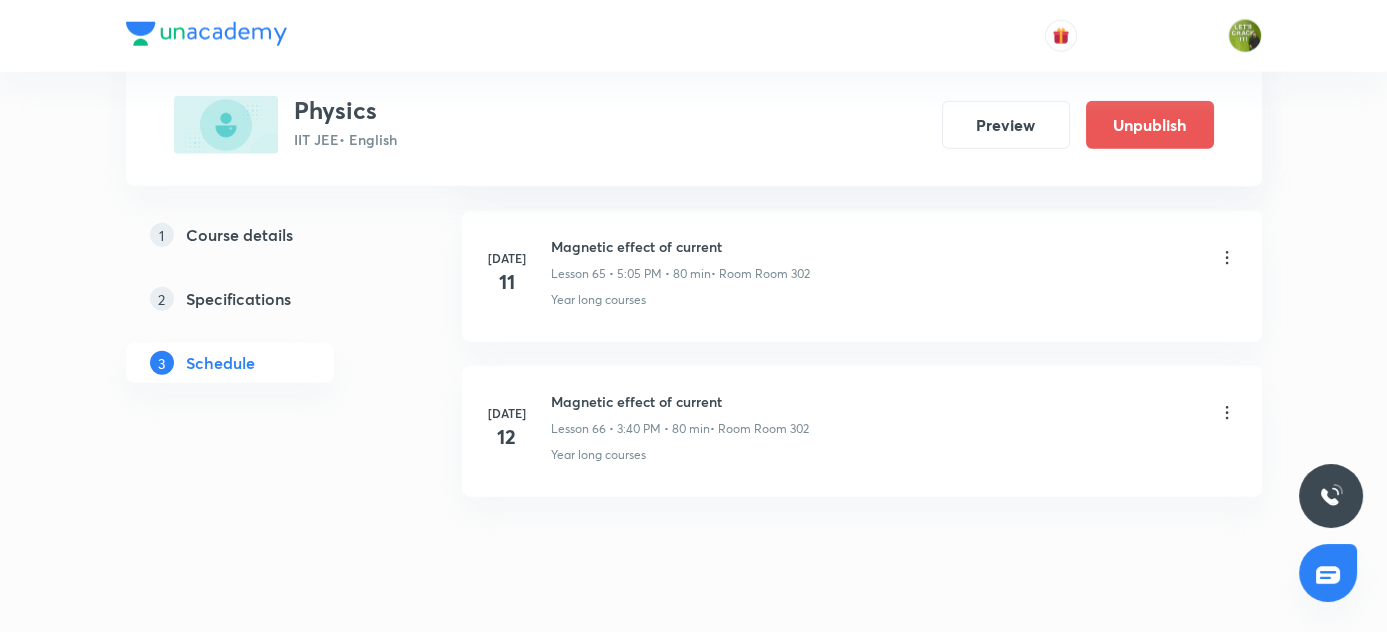 scroll, scrollTop: 10245, scrollLeft: 0, axis: vertical 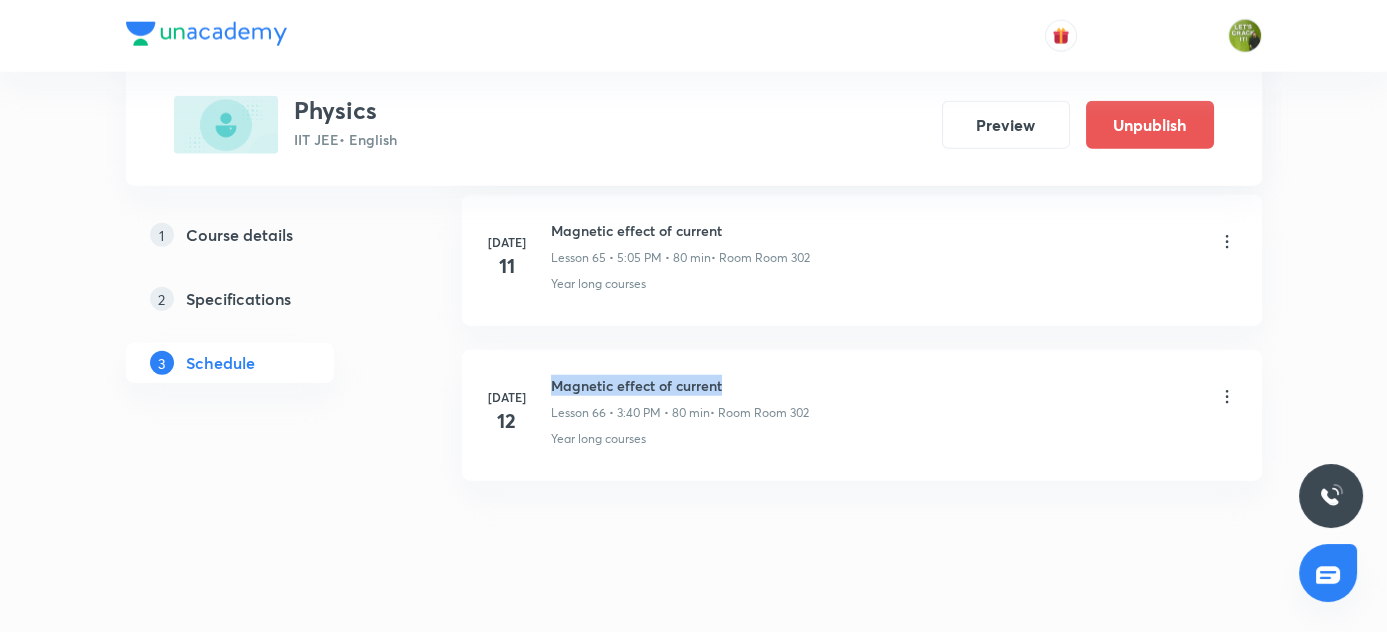 drag, startPoint x: 550, startPoint y: 345, endPoint x: 764, endPoint y: 343, distance: 214.00934 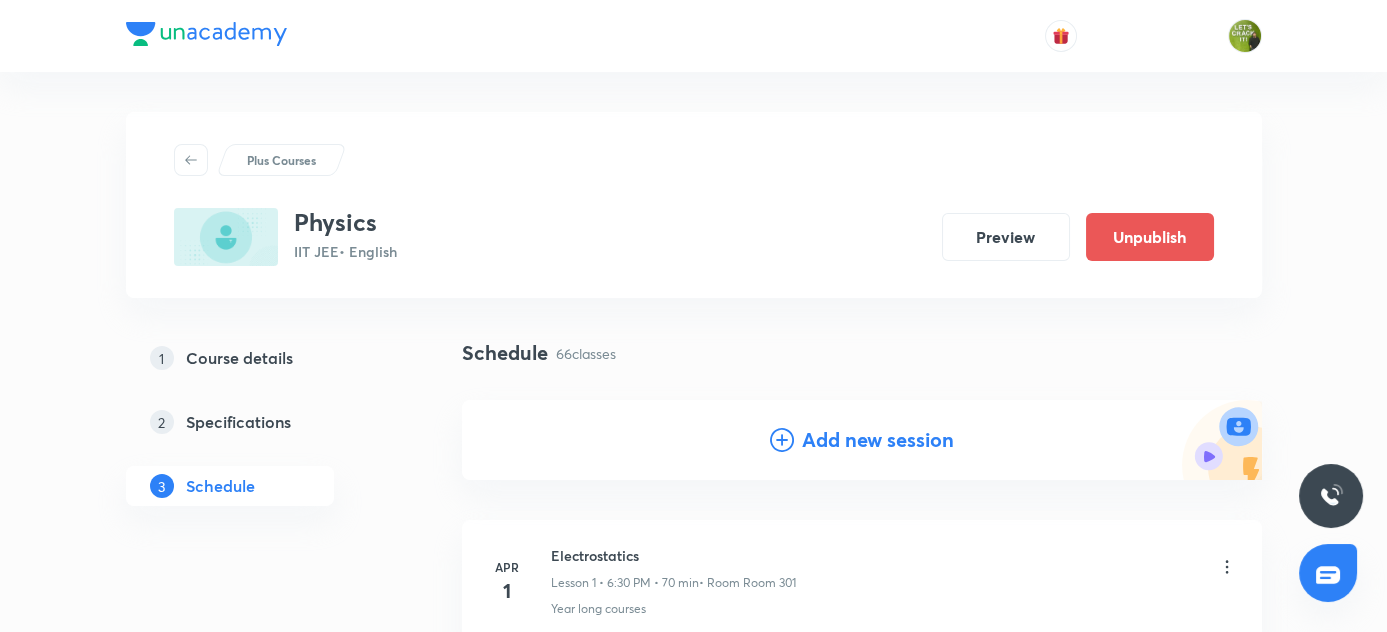 scroll, scrollTop: 0, scrollLeft: 0, axis: both 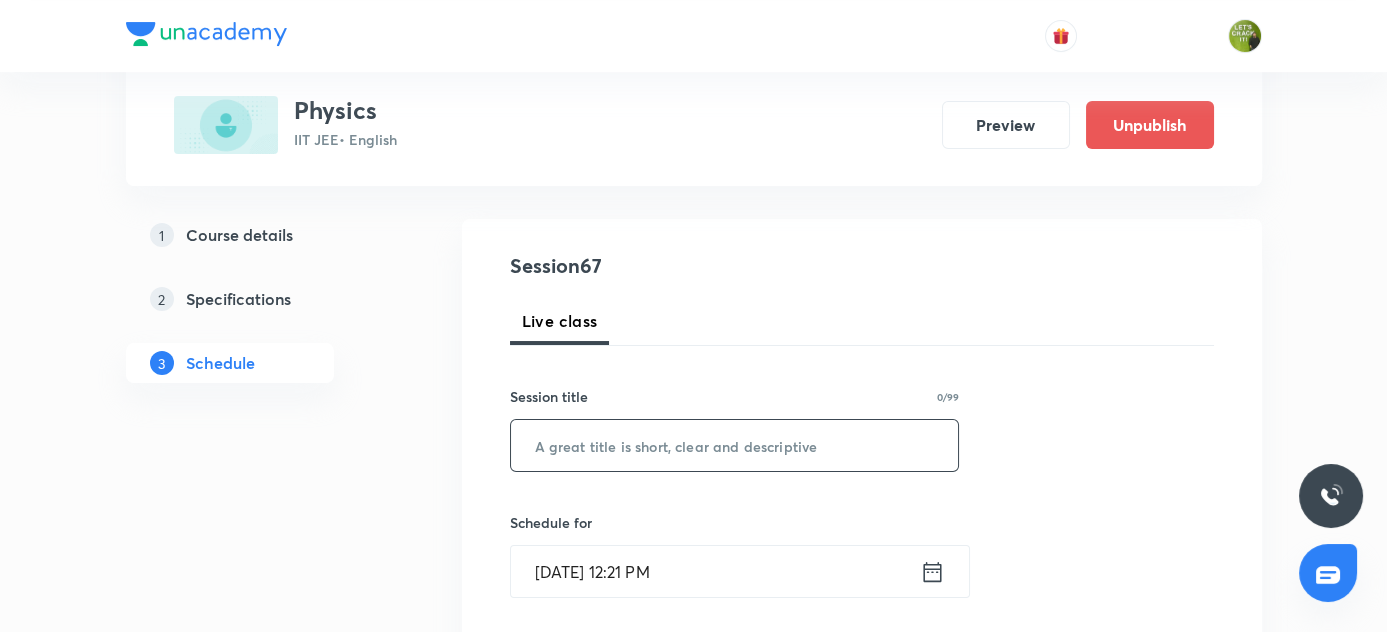 click at bounding box center (735, 445) 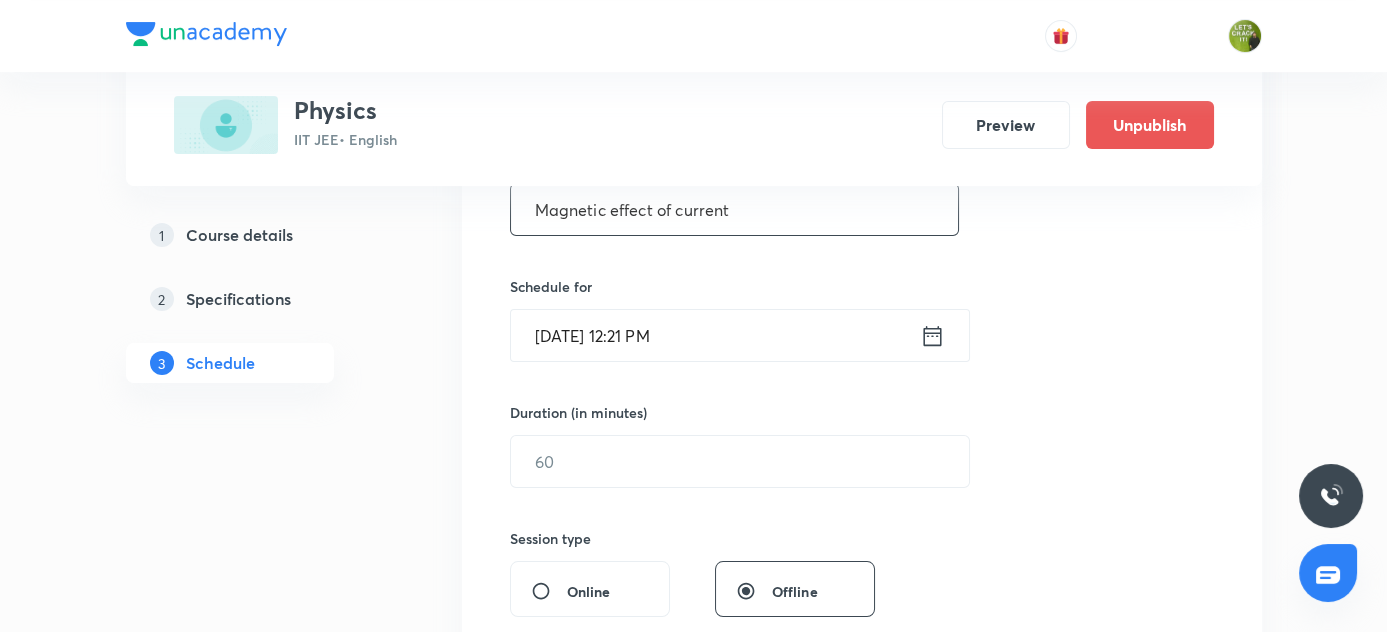 scroll, scrollTop: 454, scrollLeft: 0, axis: vertical 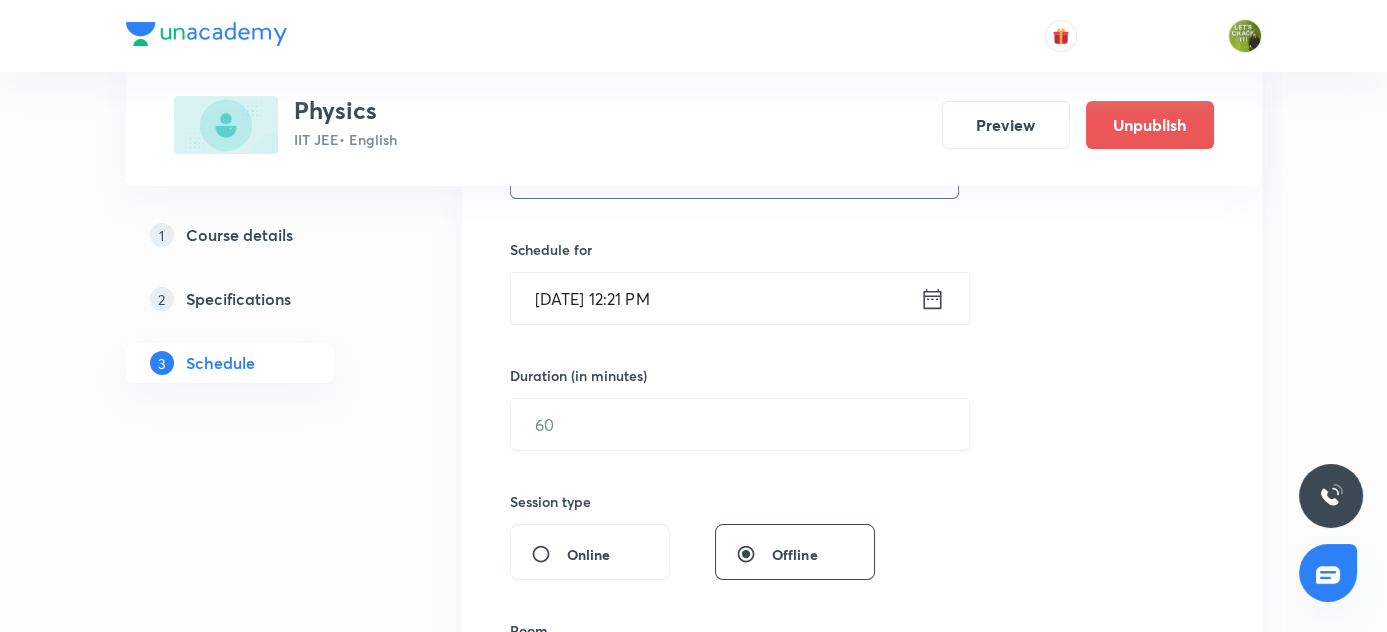 type on "Magnetic effect of current" 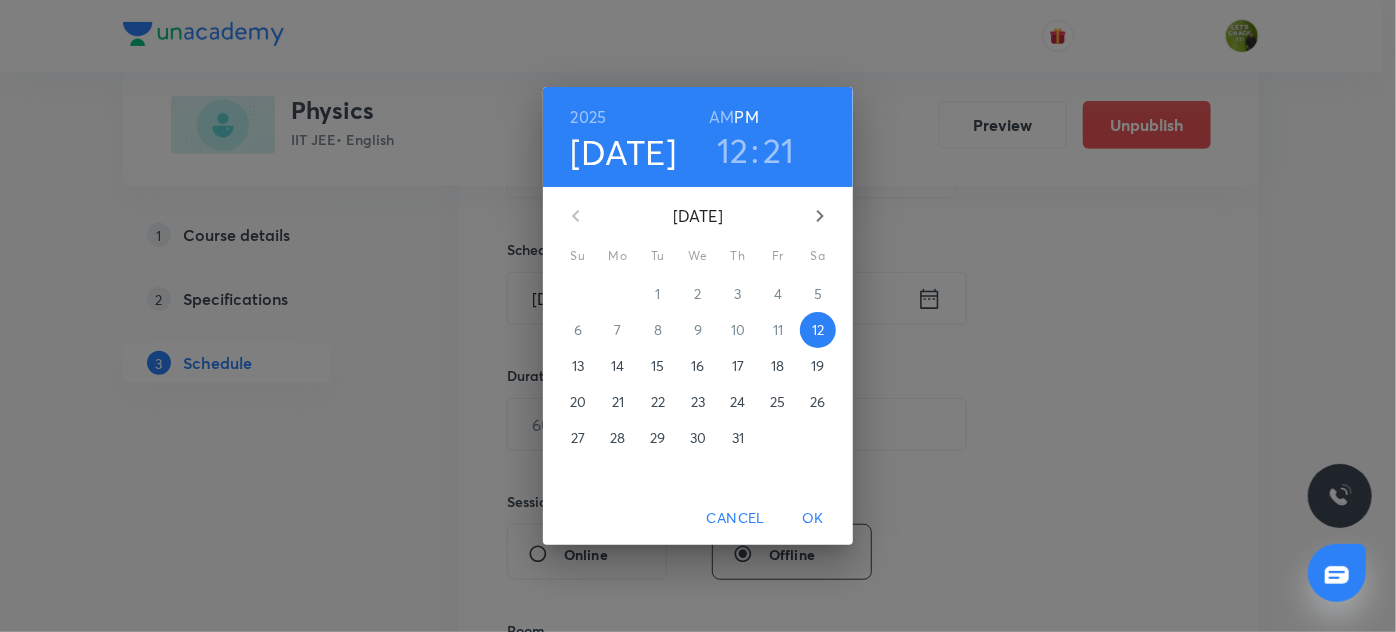 click on "12" at bounding box center [733, 150] 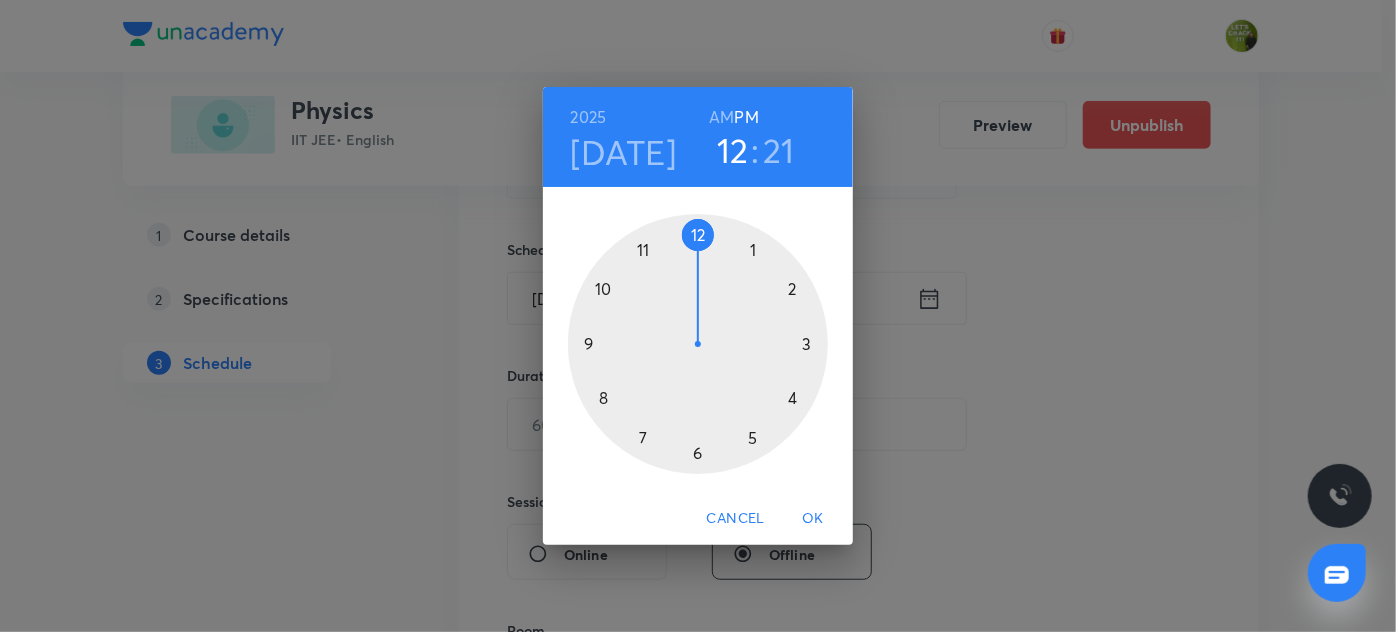 click at bounding box center [698, 344] 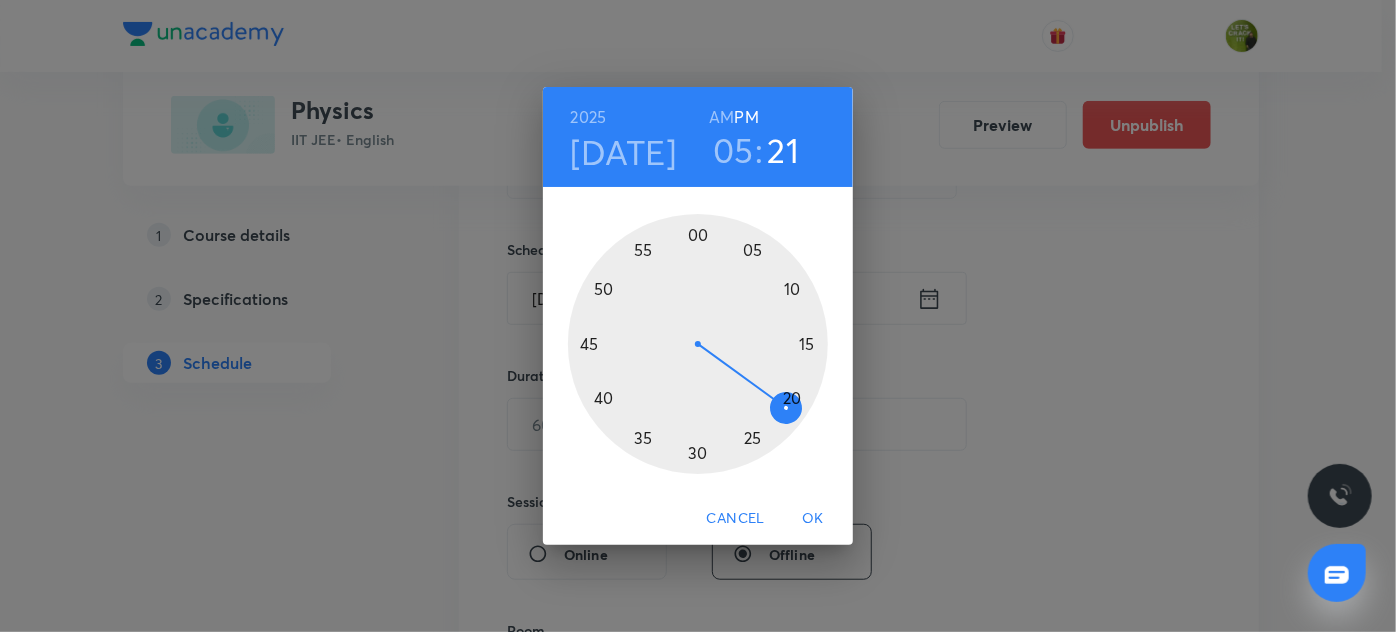 click at bounding box center (698, 344) 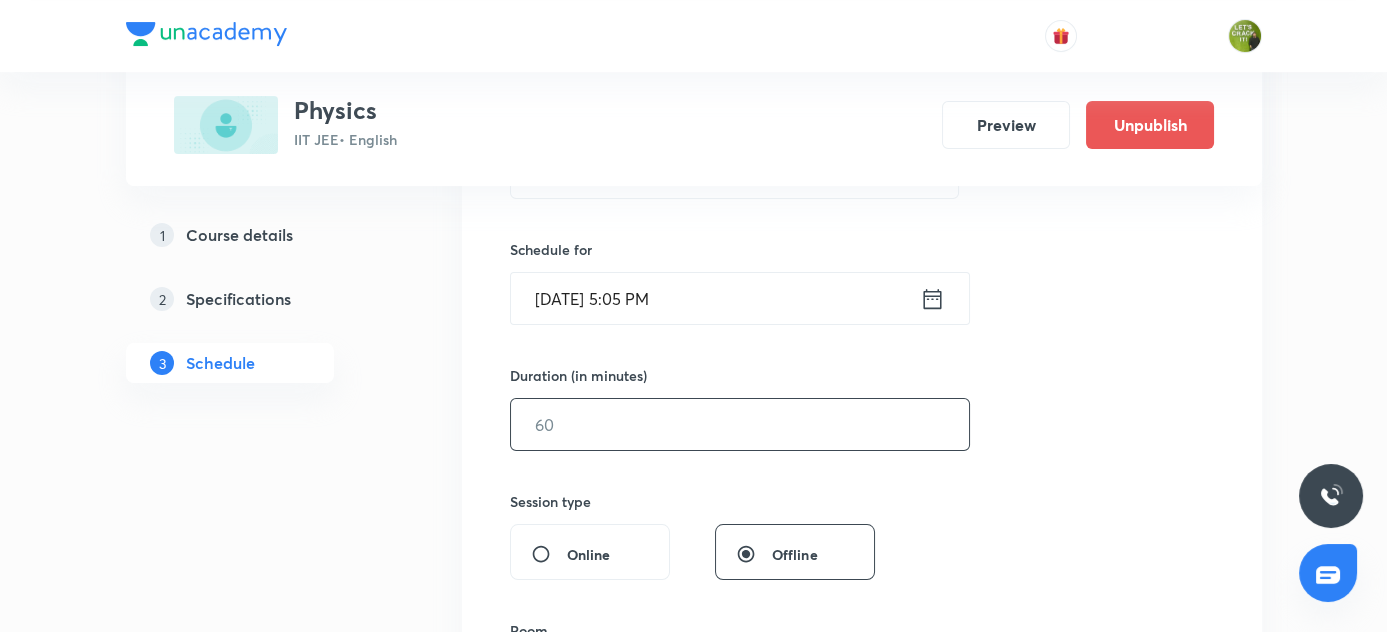 click at bounding box center [740, 424] 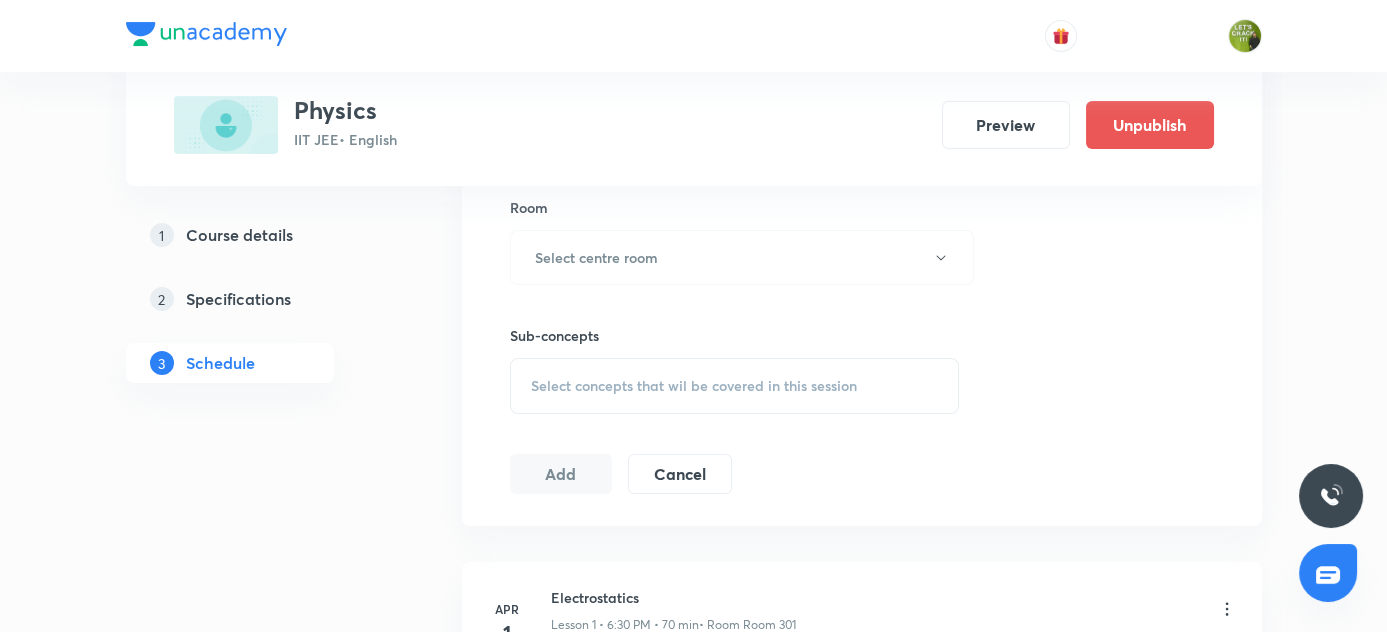 scroll, scrollTop: 909, scrollLeft: 0, axis: vertical 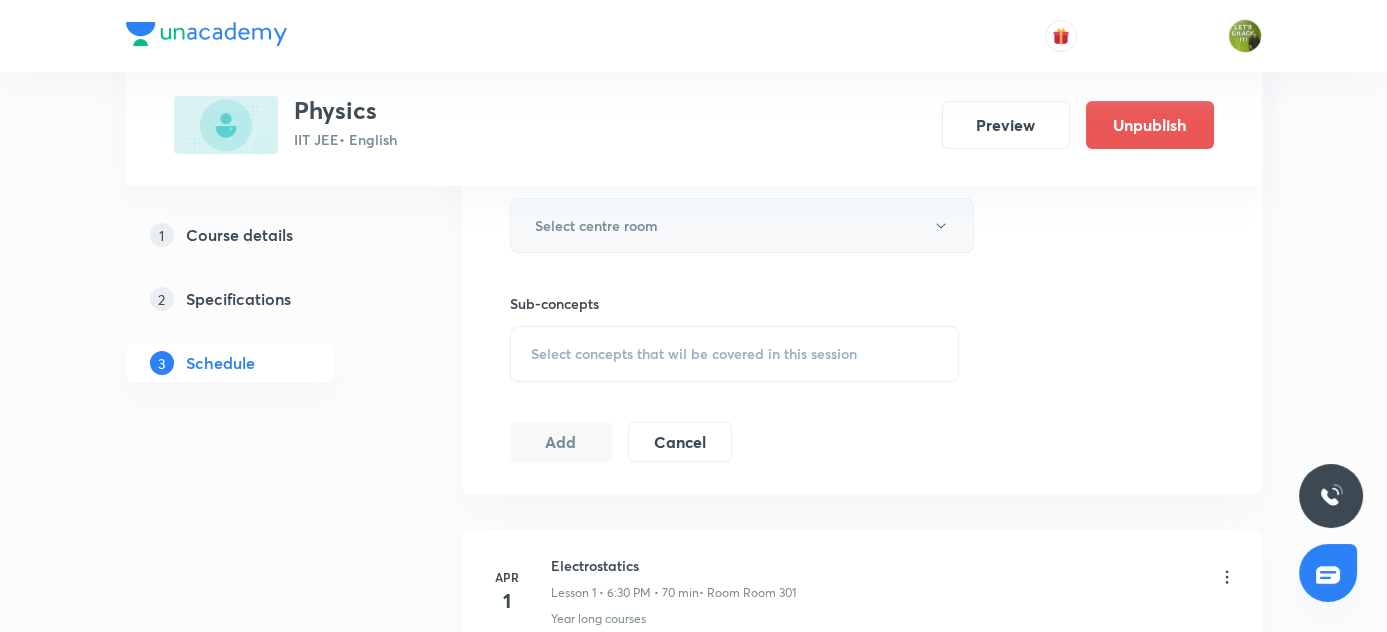 type on "80" 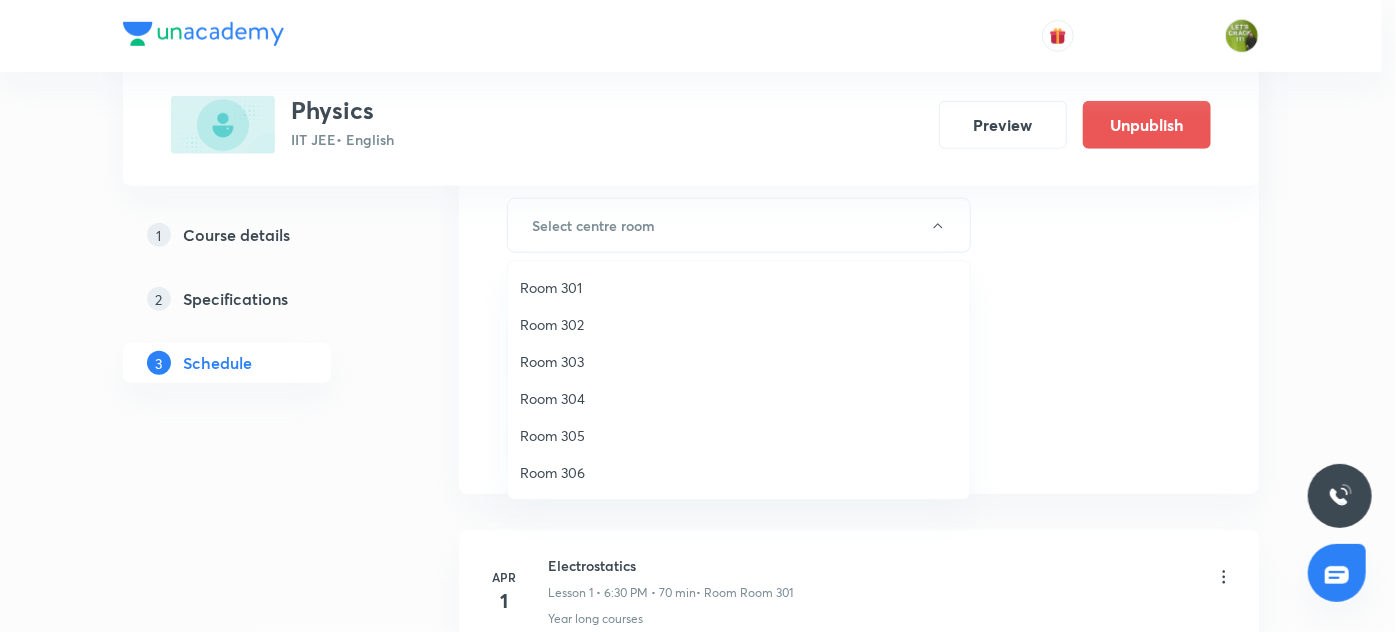 click on "Room 302" at bounding box center (739, 324) 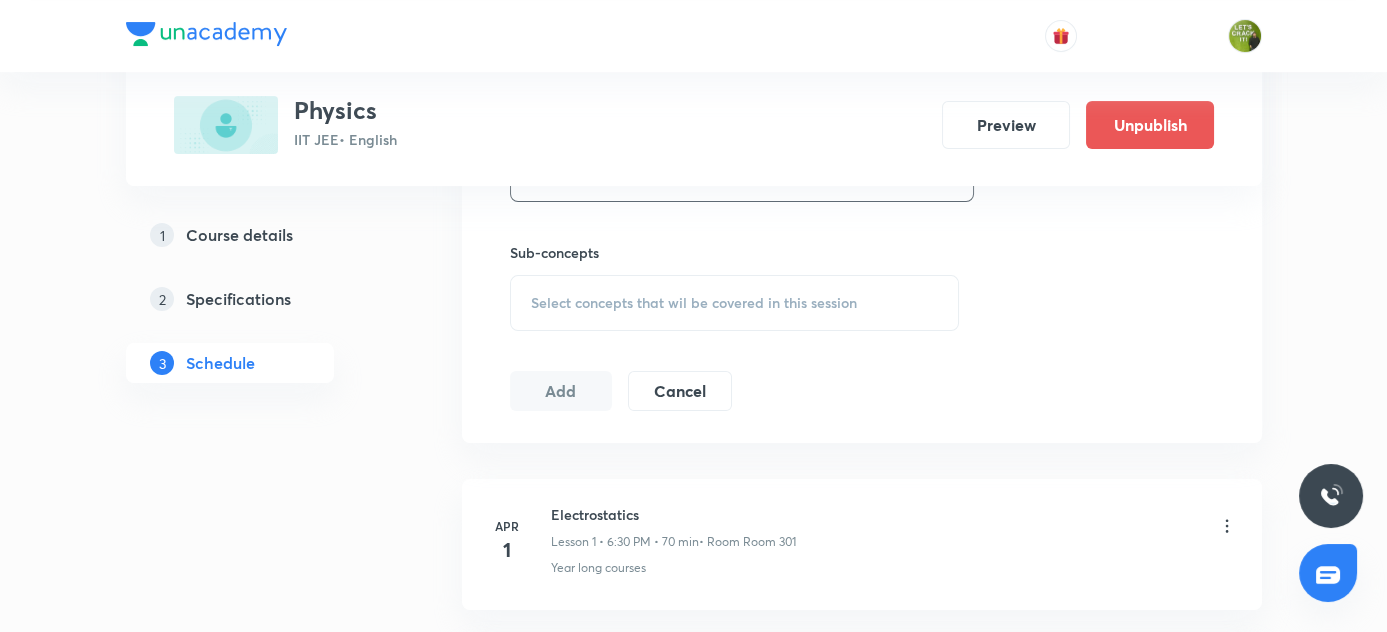scroll, scrollTop: 1000, scrollLeft: 0, axis: vertical 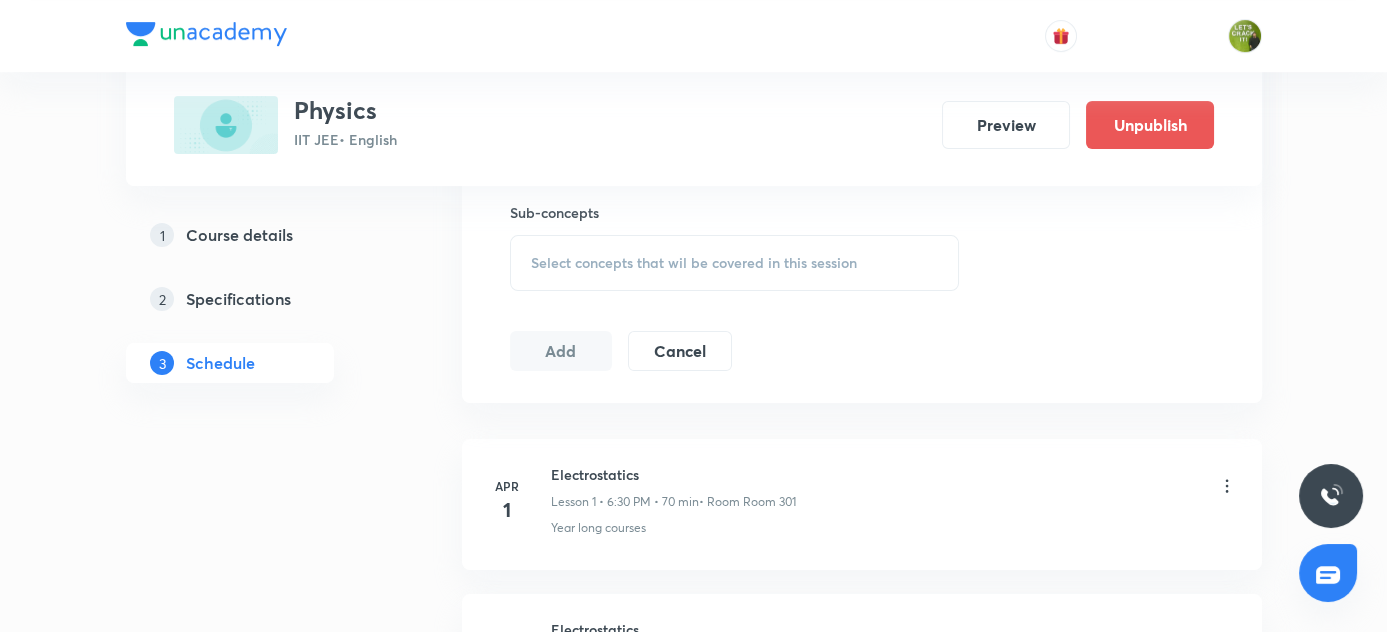 click on "Select concepts that wil be covered in this session" at bounding box center (694, 263) 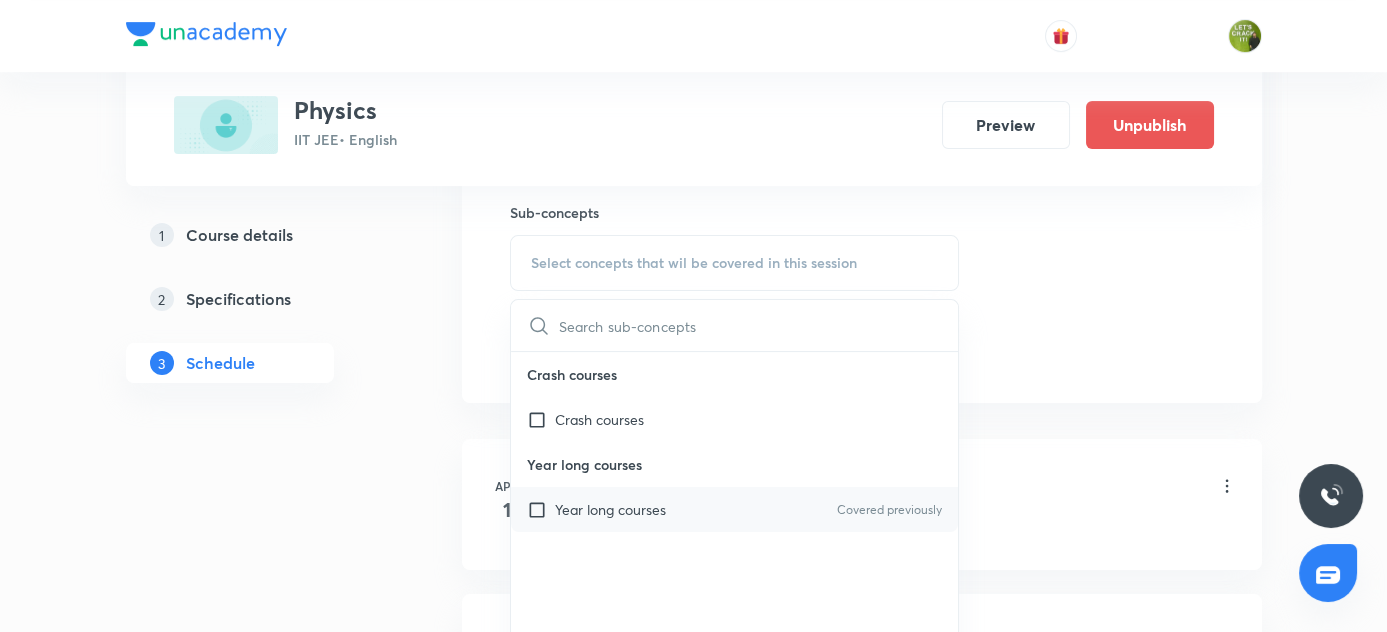 click at bounding box center [541, 509] 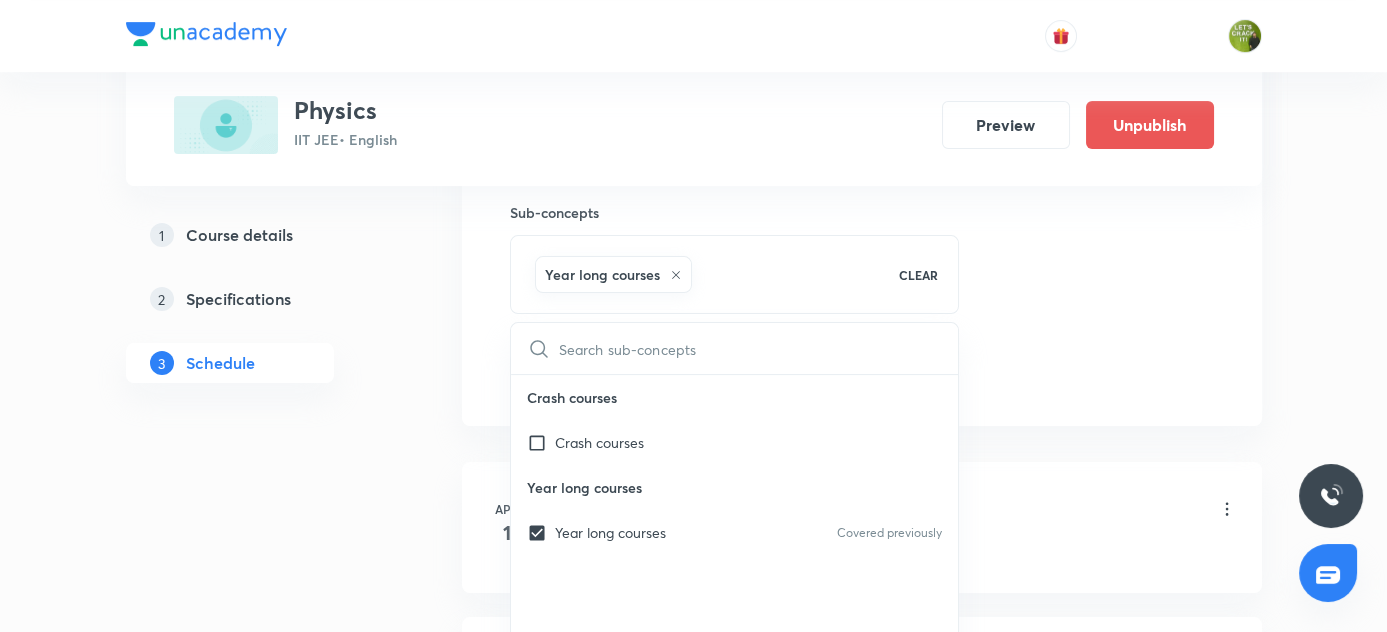 drag, startPoint x: 382, startPoint y: 507, endPoint x: 504, endPoint y: 418, distance: 151.01324 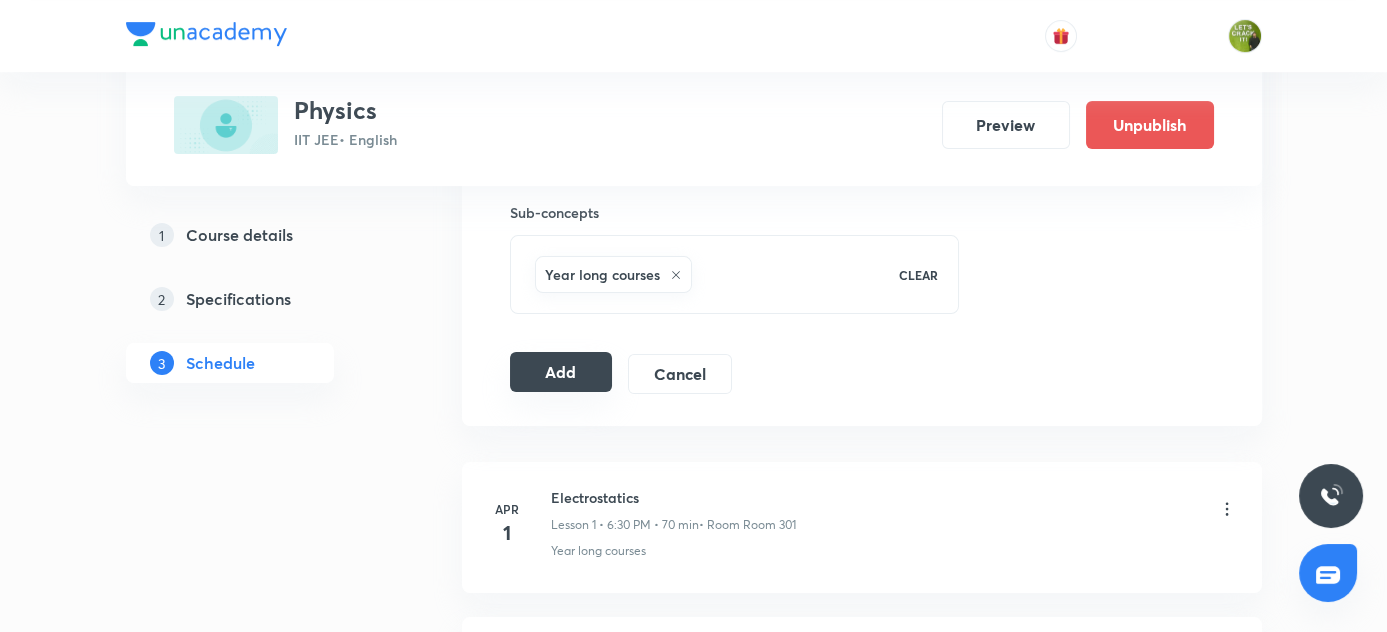 click on "Add" at bounding box center [561, 372] 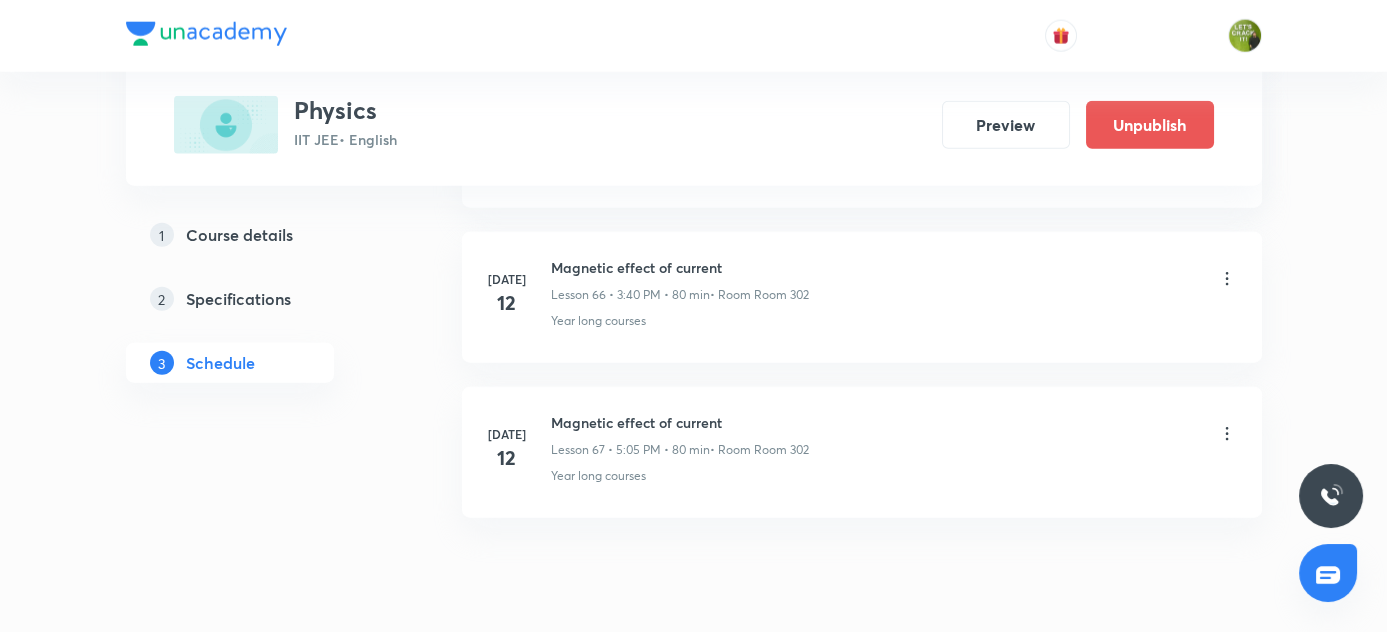 scroll, scrollTop: 10400, scrollLeft: 0, axis: vertical 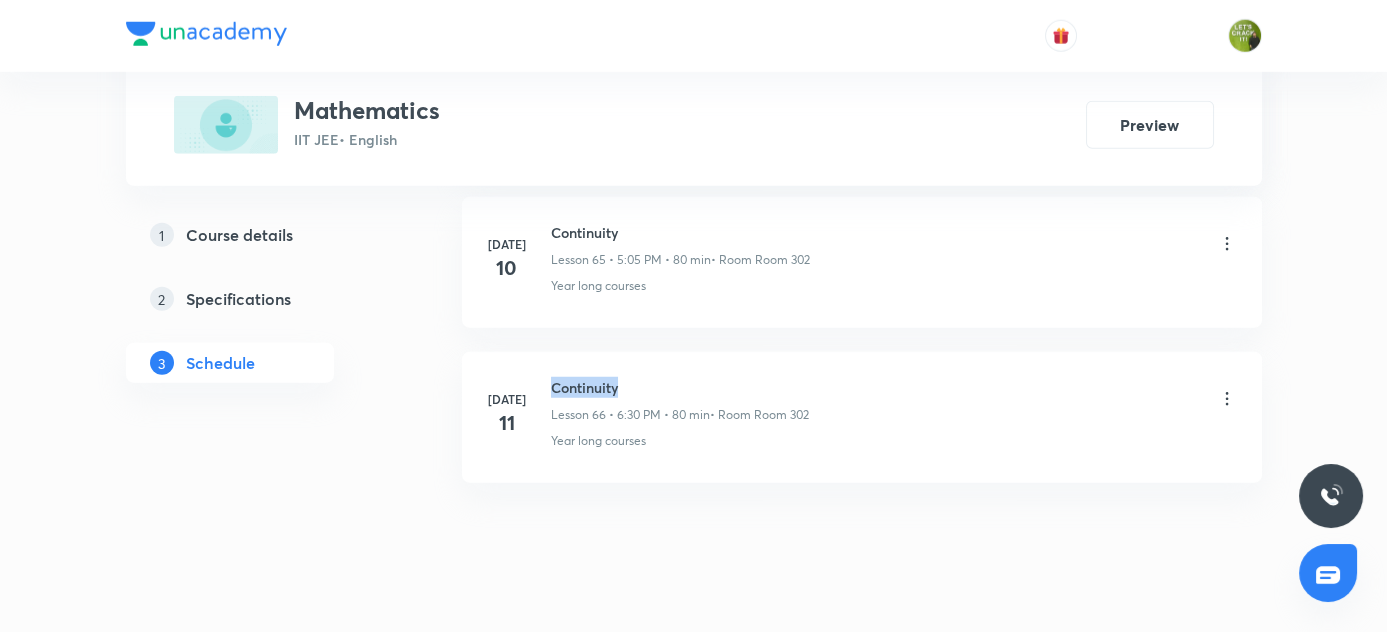 drag, startPoint x: 549, startPoint y: 347, endPoint x: 641, endPoint y: 340, distance: 92.26592 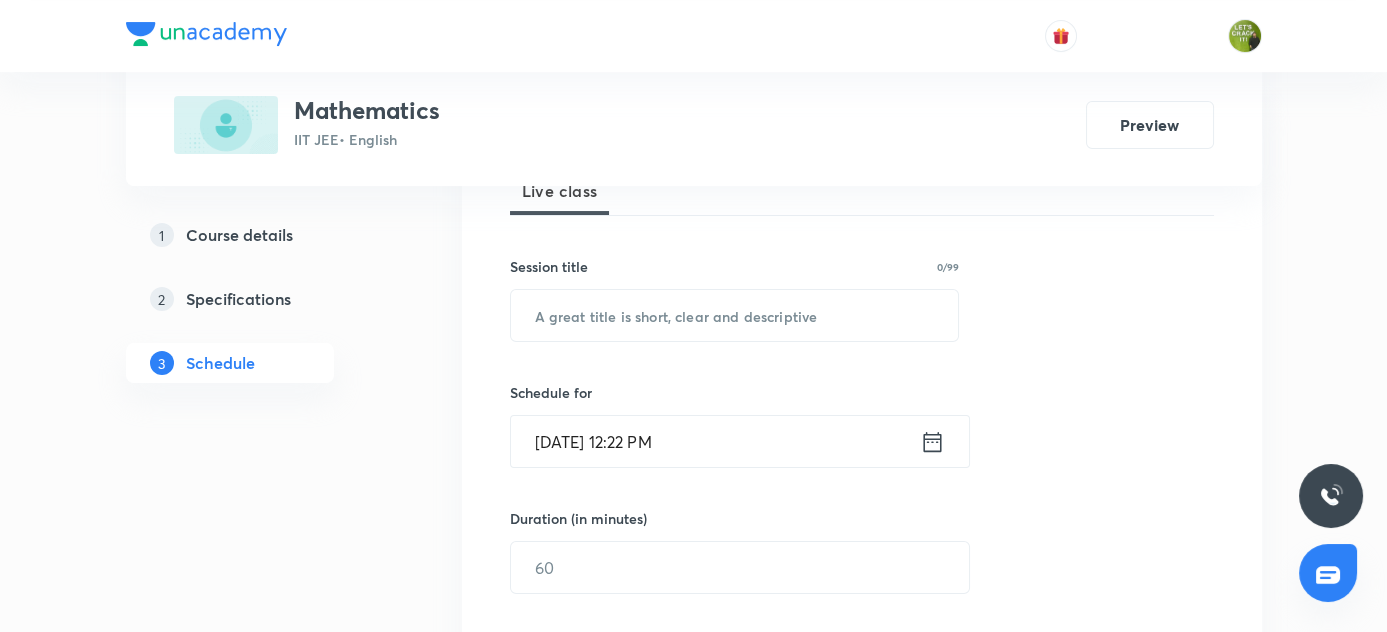 scroll, scrollTop: 253, scrollLeft: 0, axis: vertical 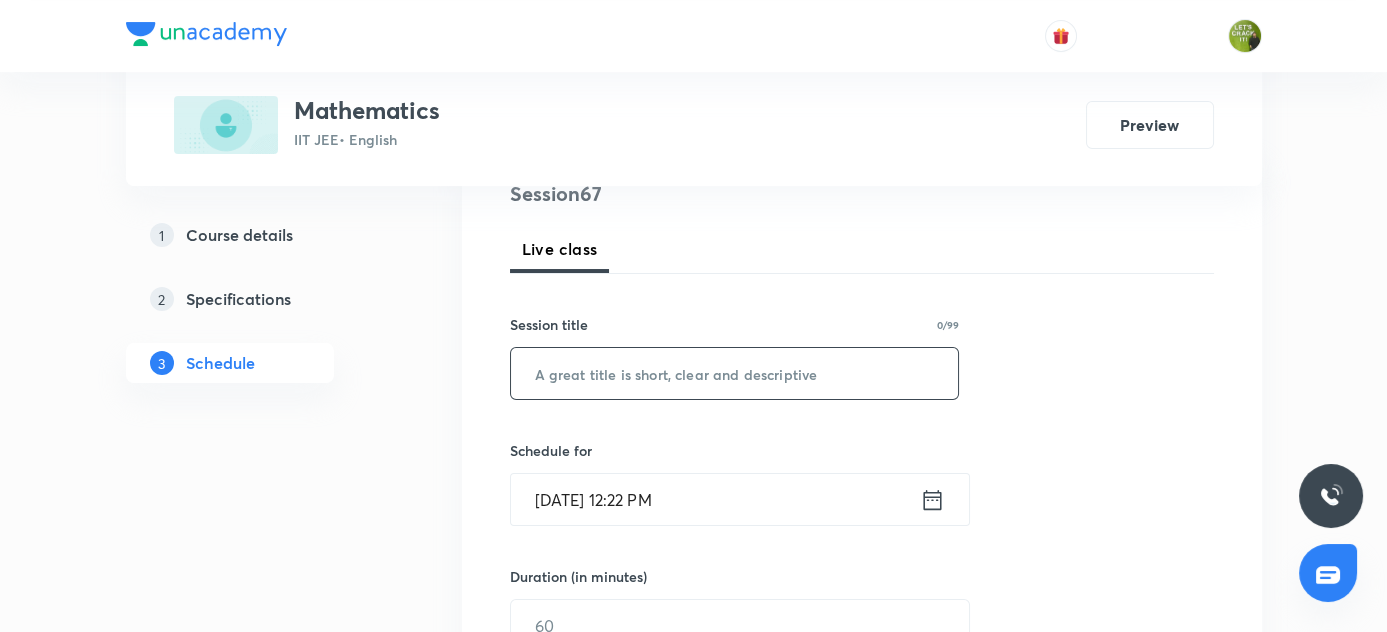 click at bounding box center (735, 373) 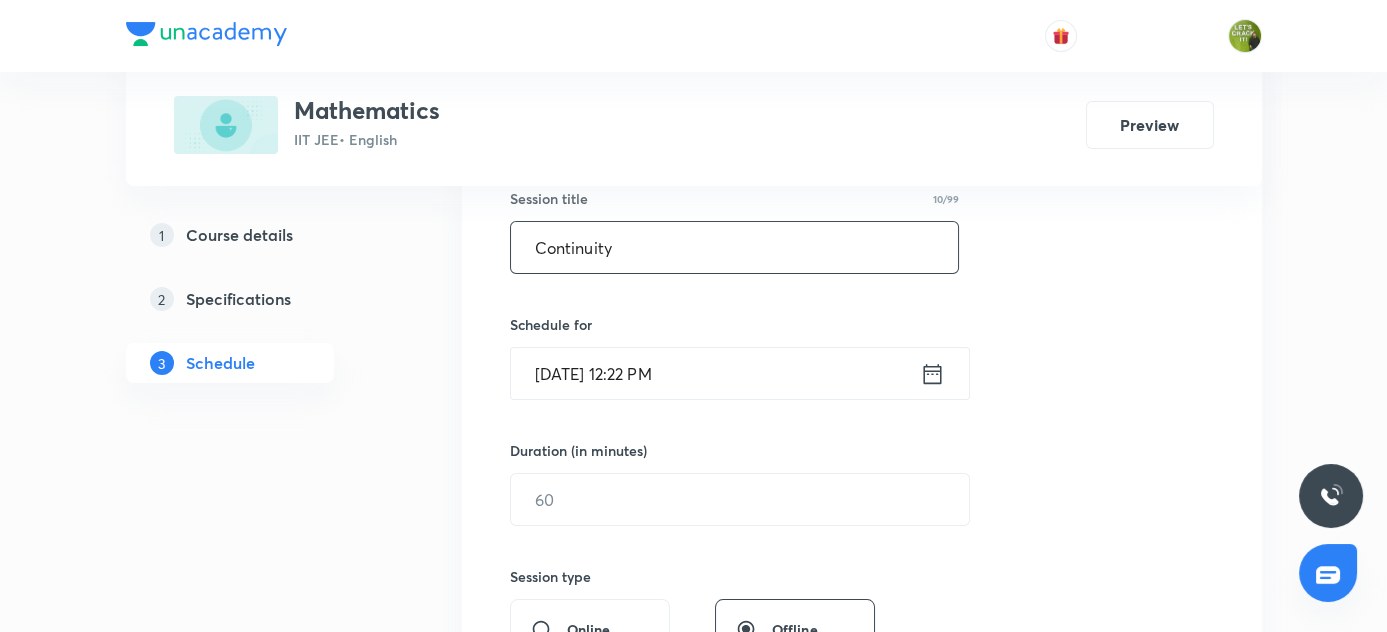 scroll, scrollTop: 526, scrollLeft: 0, axis: vertical 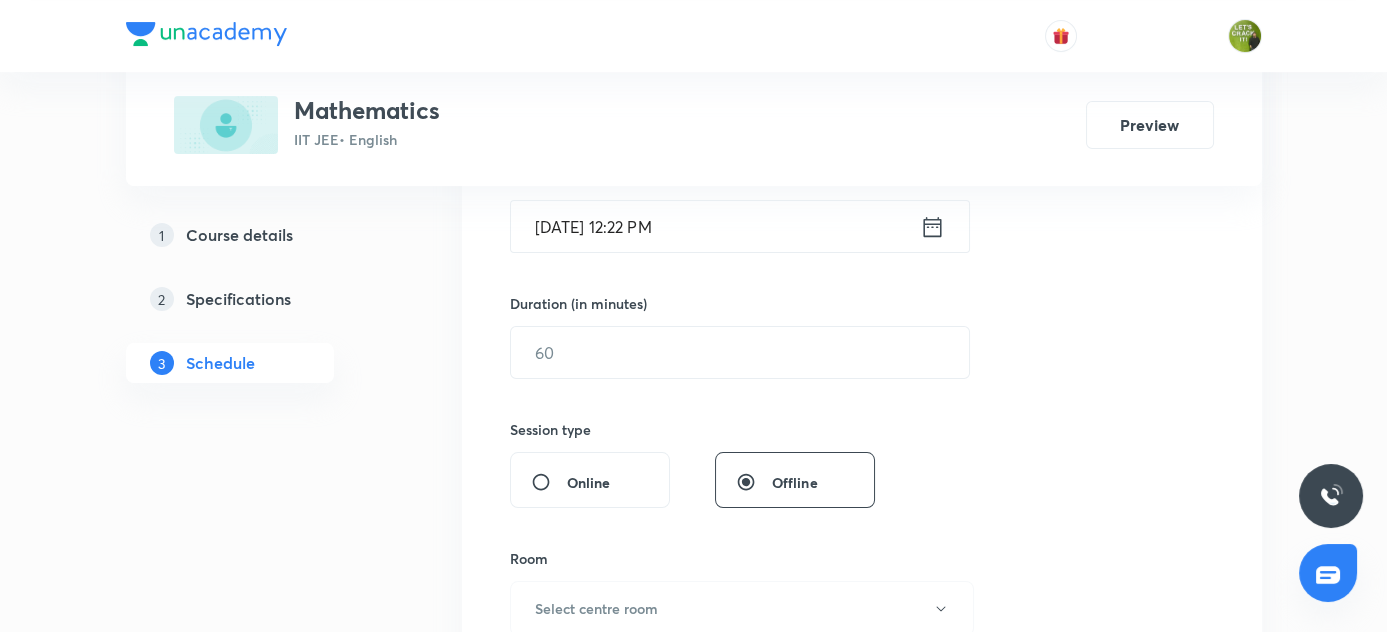 type on "Continuity" 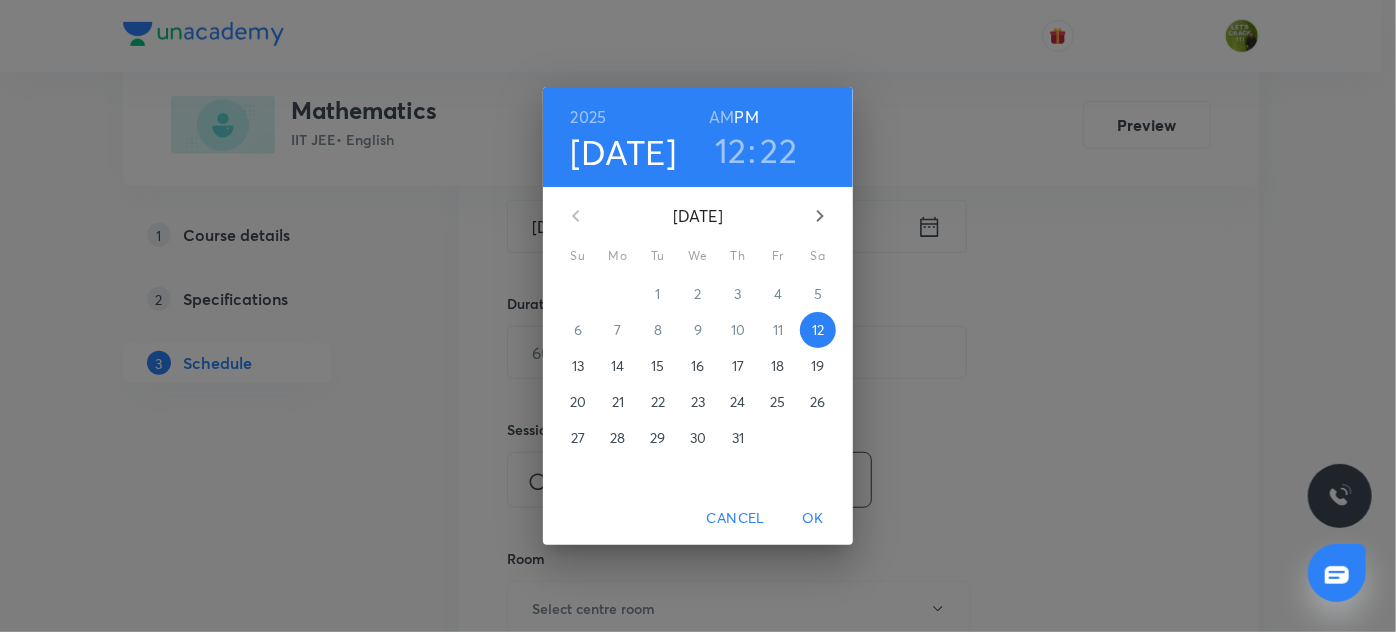 click on "12" at bounding box center (731, 150) 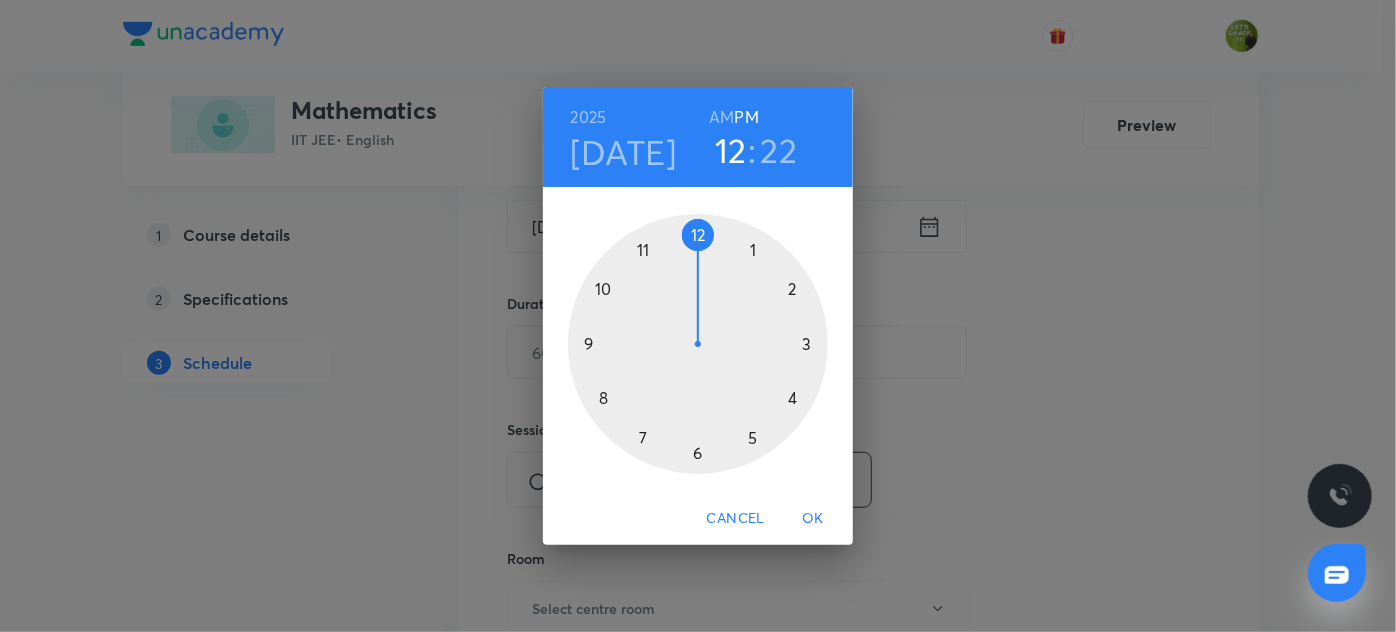 click at bounding box center (698, 344) 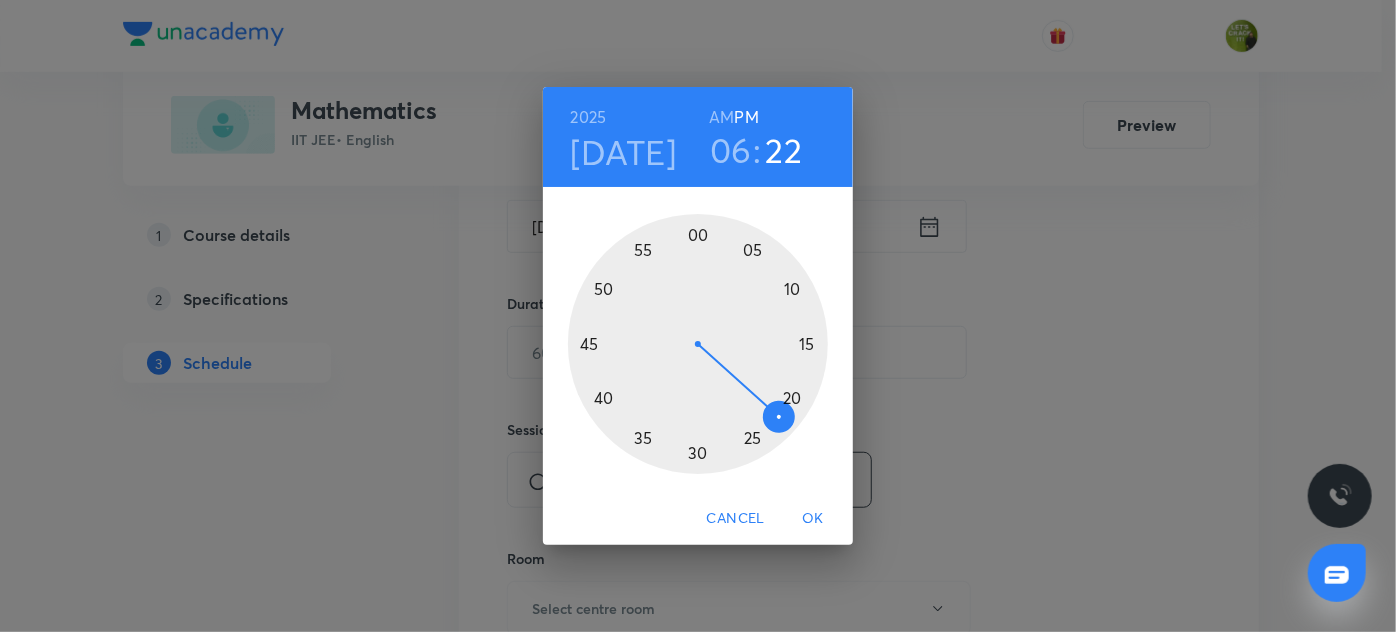 click at bounding box center [698, 344] 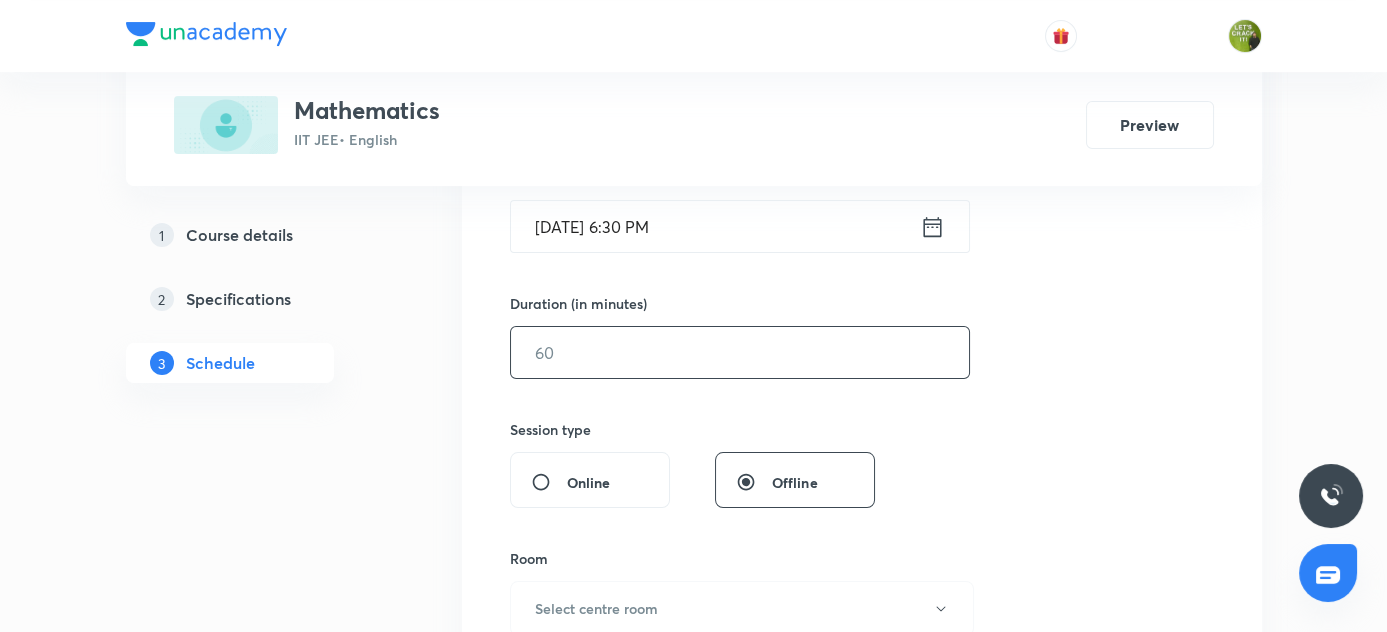 click at bounding box center [740, 352] 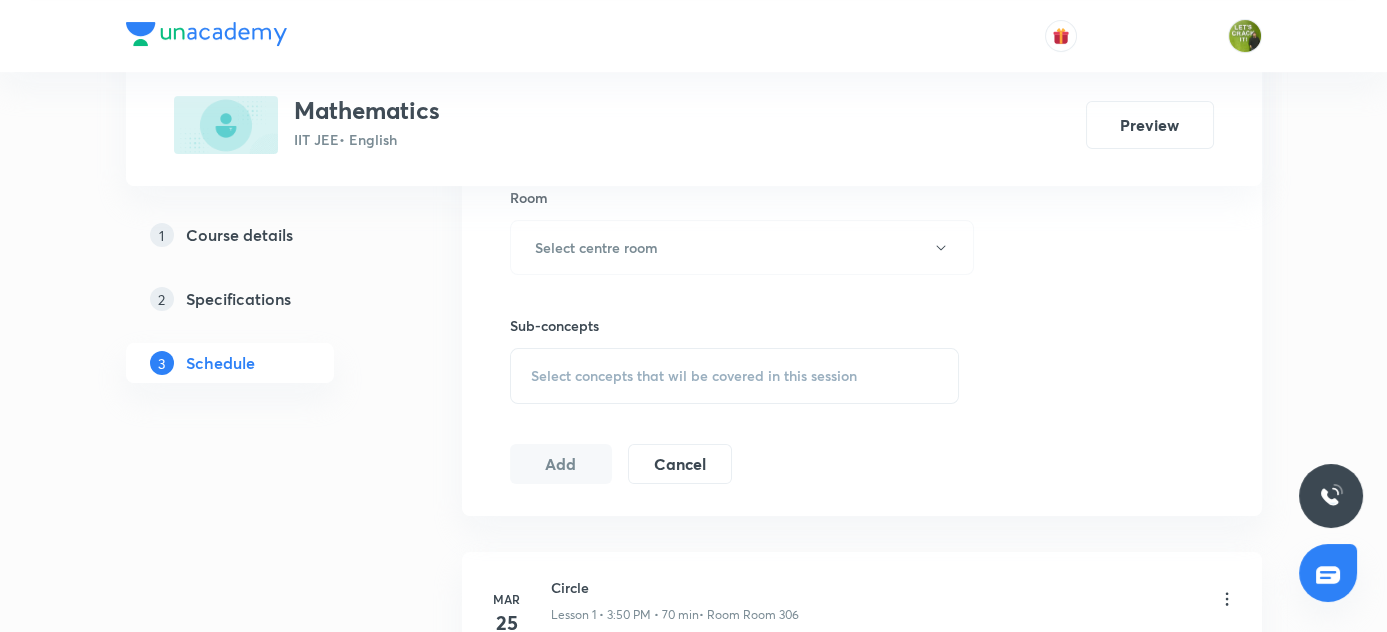scroll, scrollTop: 890, scrollLeft: 0, axis: vertical 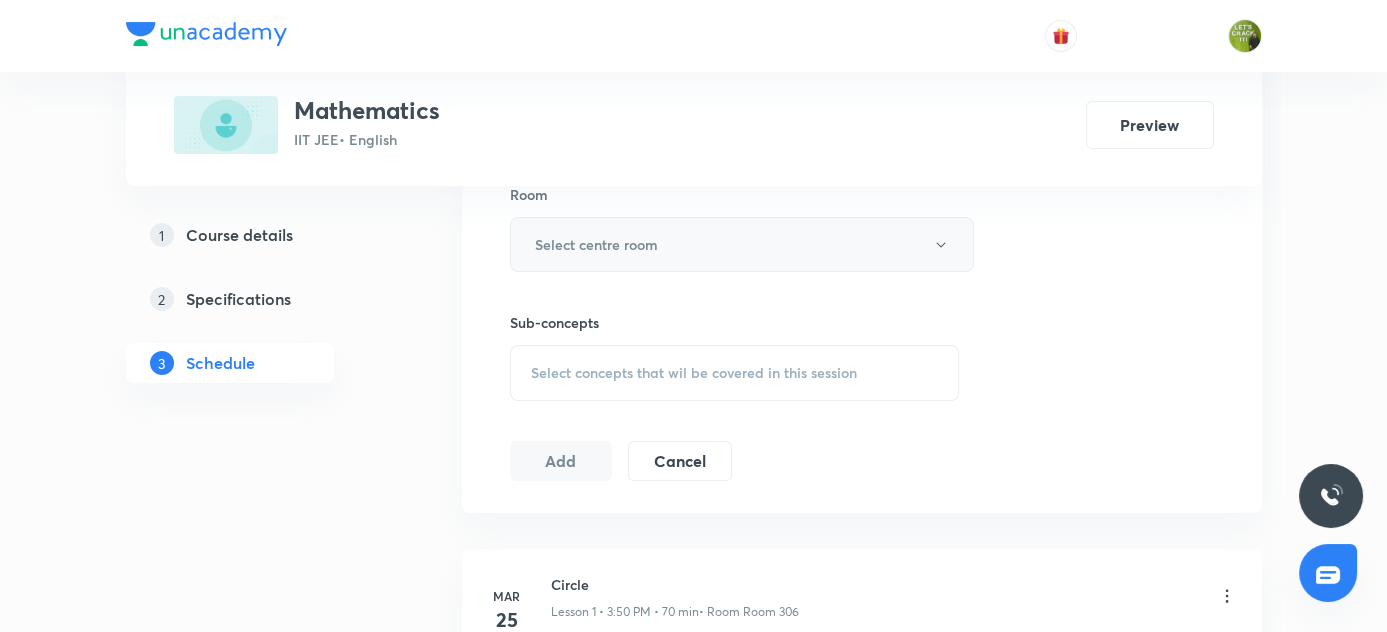 type on "80" 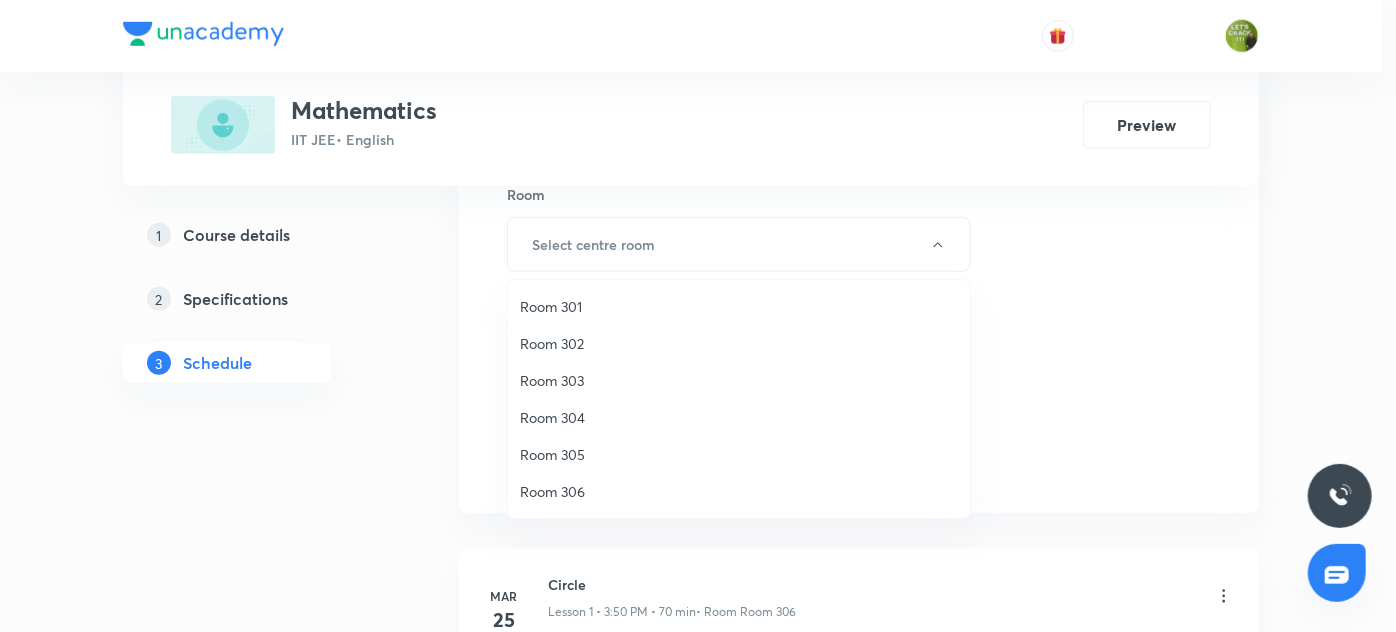 click on "Room 302" at bounding box center (739, 343) 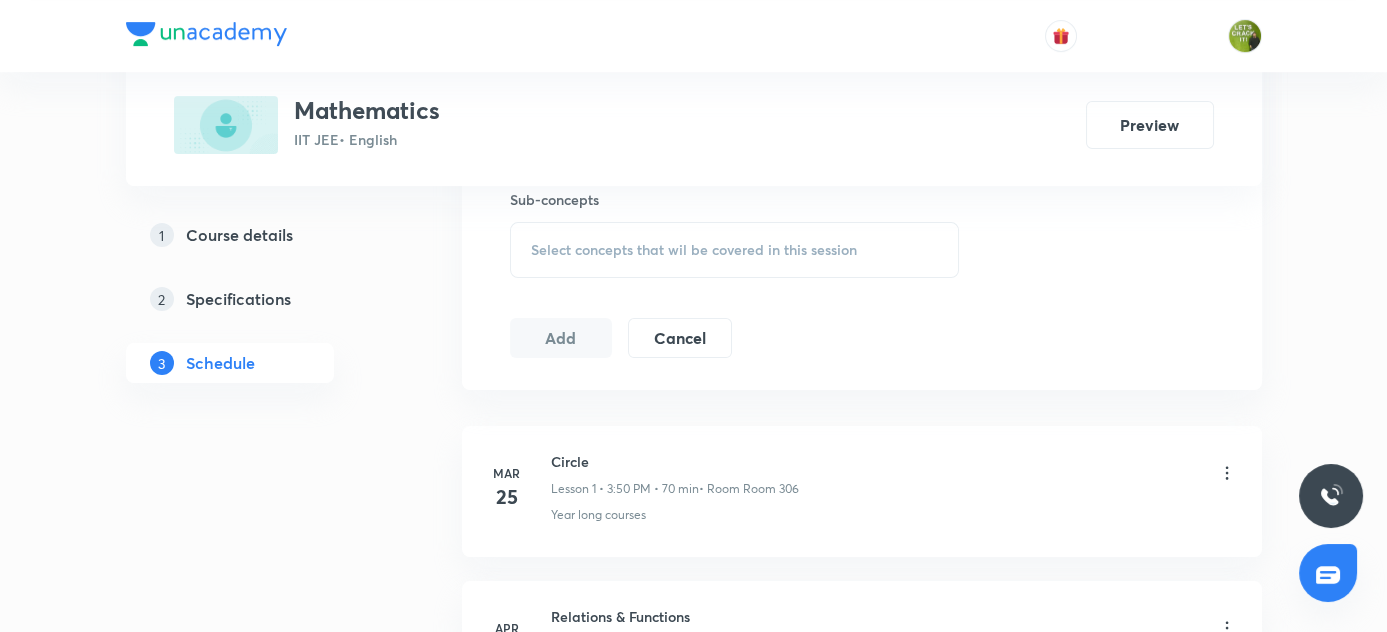 scroll, scrollTop: 981, scrollLeft: 0, axis: vertical 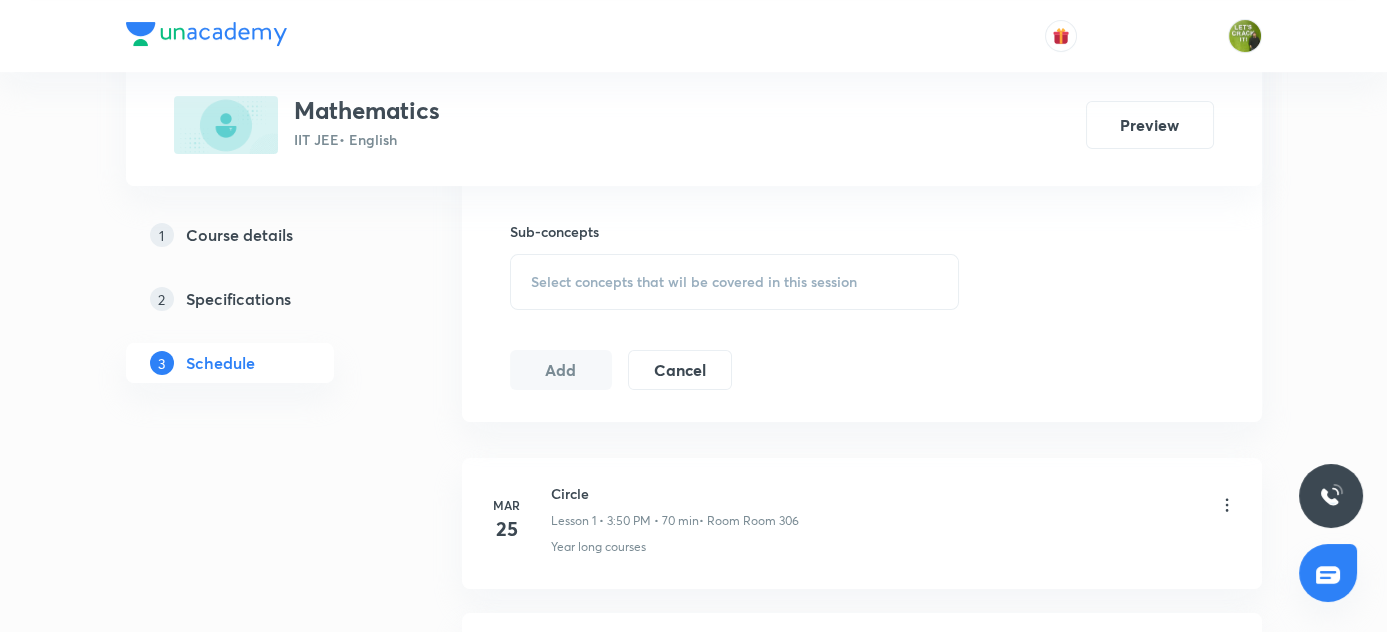 click on "Select concepts that wil be covered in this session" at bounding box center (694, 282) 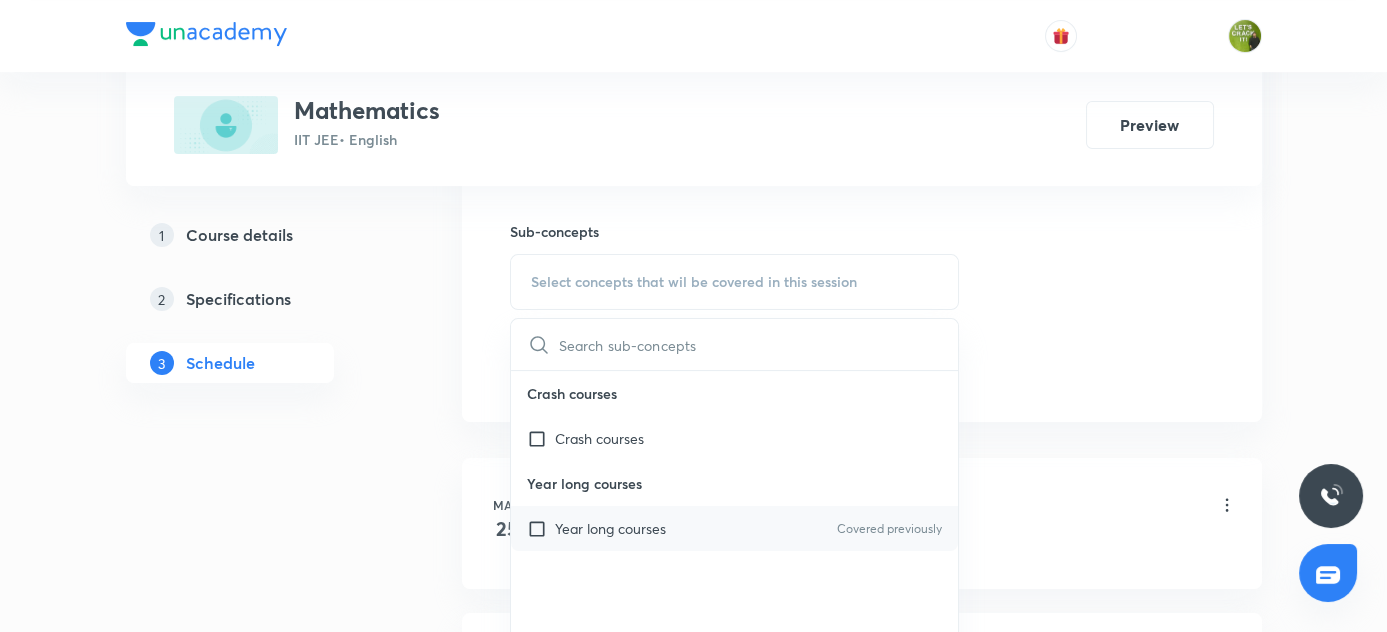 click at bounding box center [541, 528] 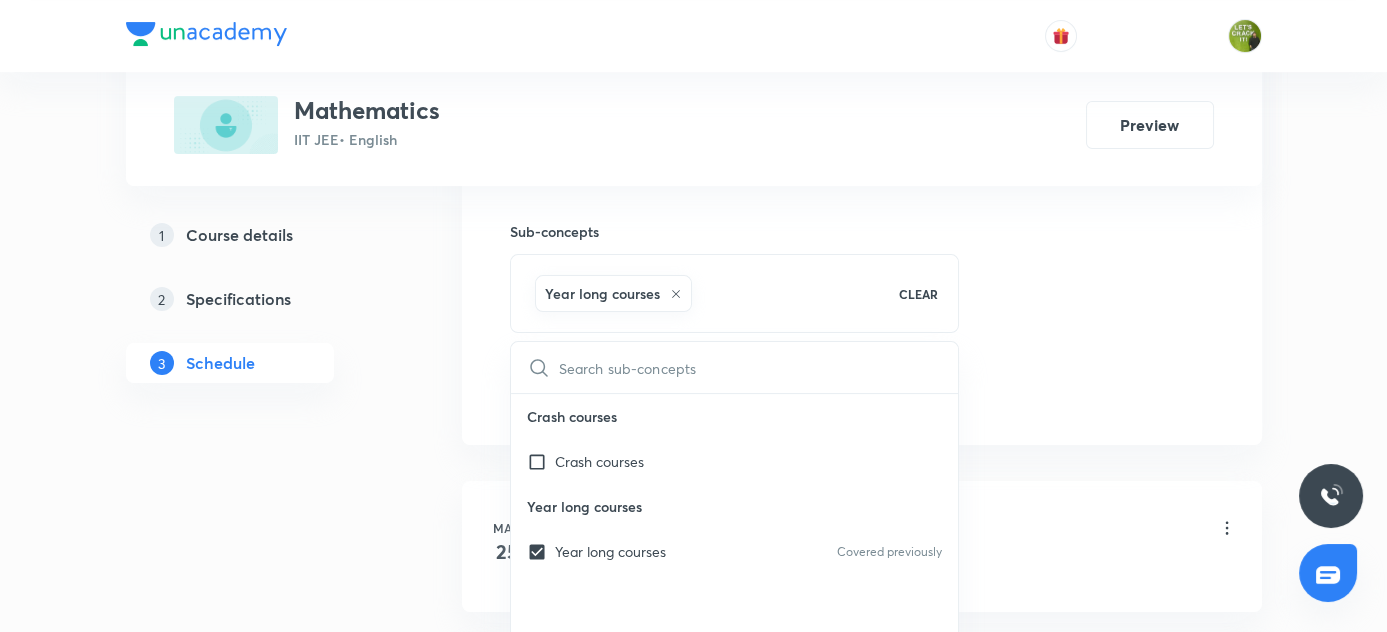 click on "1 Course details 2 Specifications 3 Schedule" at bounding box center [262, 5098] 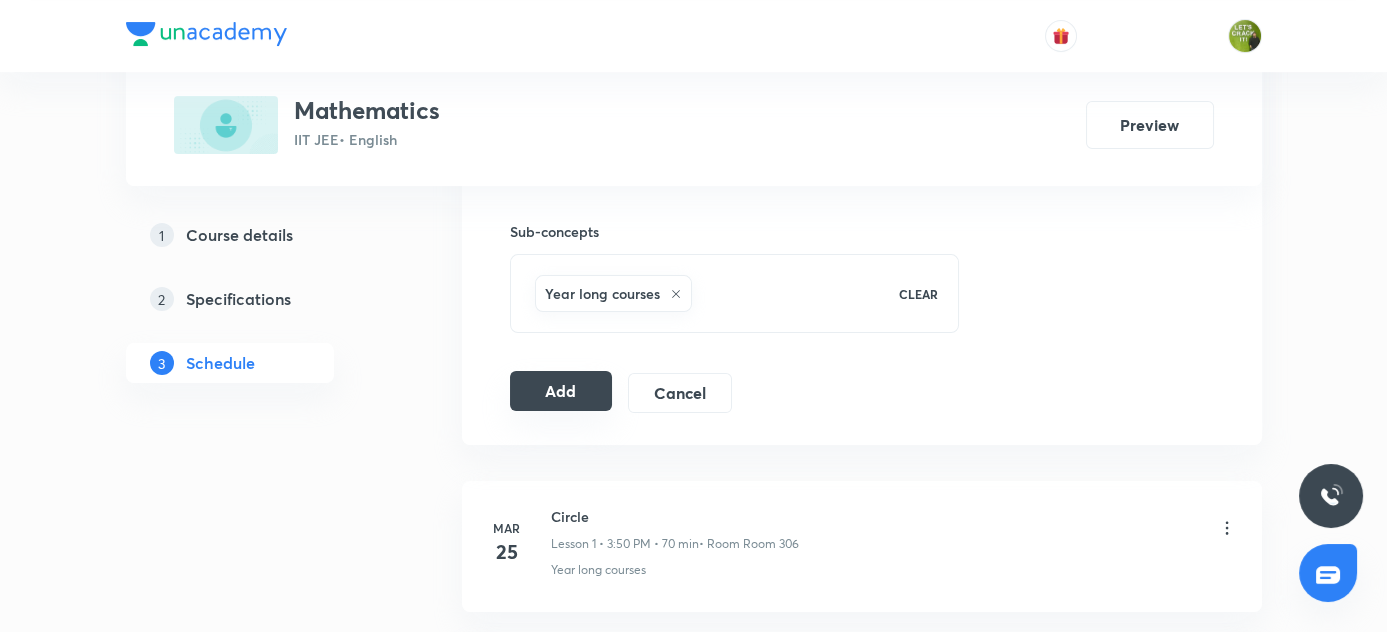 click on "Add" at bounding box center (561, 391) 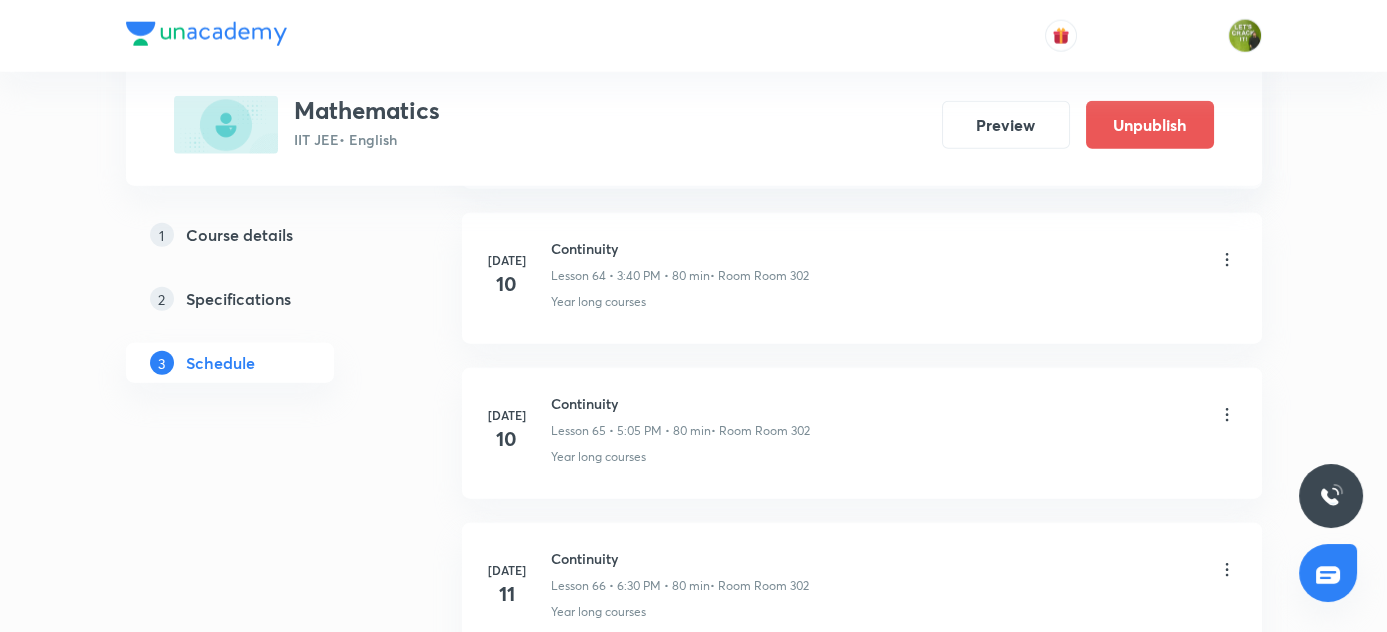 scroll, scrollTop: 10400, scrollLeft: 0, axis: vertical 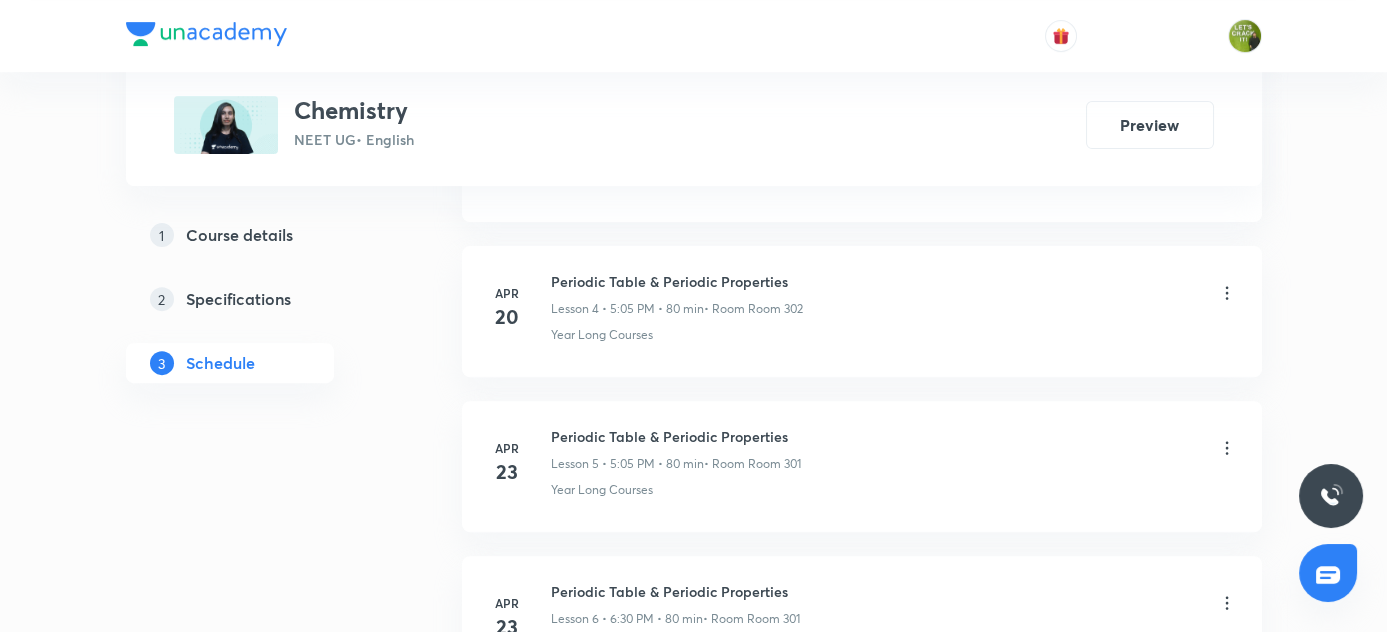 click on "Plus Courses Chemistry NEET UG  • English Preview 1 Course details 2 Specifications 3 Schedule Schedule 45  classes Session  46 Live class Session title 0/99 ​ Schedule for Jul 12, 2025, 12:24 PM ​ Duration (in minutes) ​   Session type Online Offline Room Select centre room Sub-concepts Select concepts that wil be covered in this session Add Cancel Apr 8 Periodic Table & Periodic Properties Lesson 1 • 5:10 PM • 70 min  • Room Room 303 Year Long Courses Apr 18 Periodic Table & Periodic Properties Lesson 2 • 5:05 PM • 80 min  • Room Room 303 Year Long Courses Apr 19 Periodic Table & Periodic Properties Lesson 3 • 3:40 PM • 80 min  • Room Room 303 Year Long Courses Apr 20 Periodic Table & Periodic Properties Lesson 4 • 5:05 PM • 80 min  • Room Room 302 Year Long Courses Apr 23 Periodic Table & Periodic Properties Lesson 5 • 5:05 PM • 80 min  • Room Room 301 Year Long Courses Apr 23 Periodic Table & Periodic Properties Lesson 6 • 6:30 PM • 80 min  • Room Room 301" at bounding box center (693, 2631) 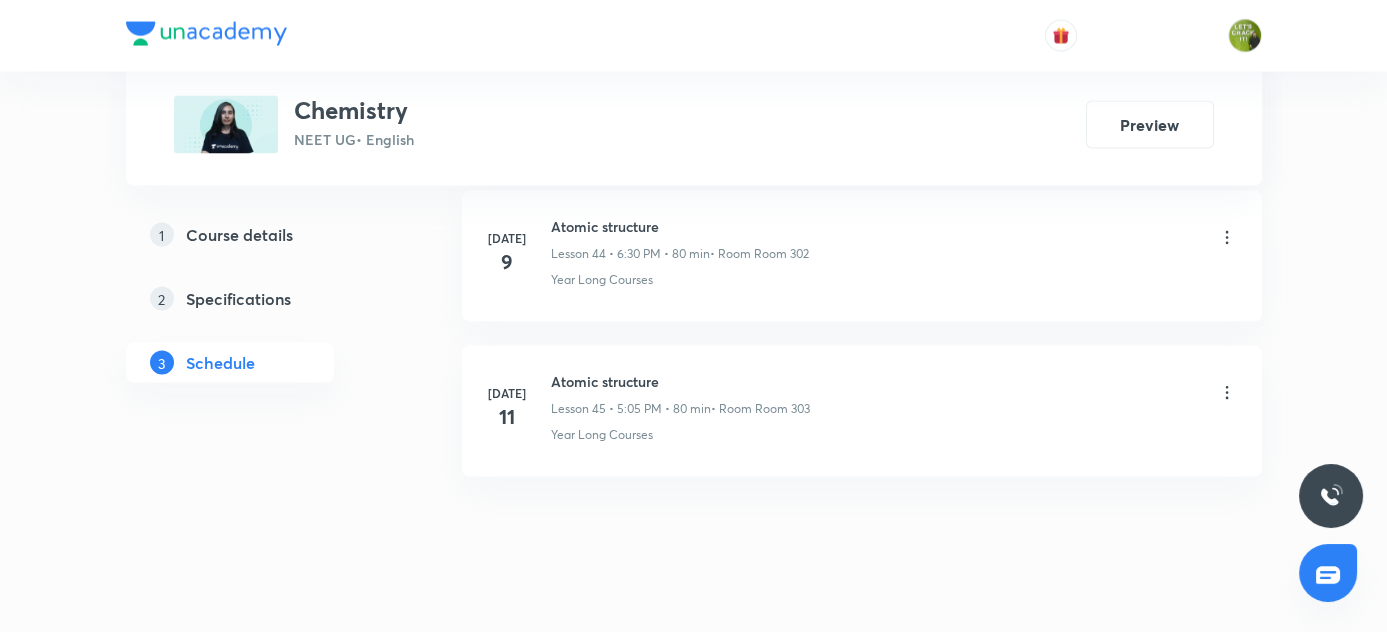 scroll, scrollTop: 7919, scrollLeft: 0, axis: vertical 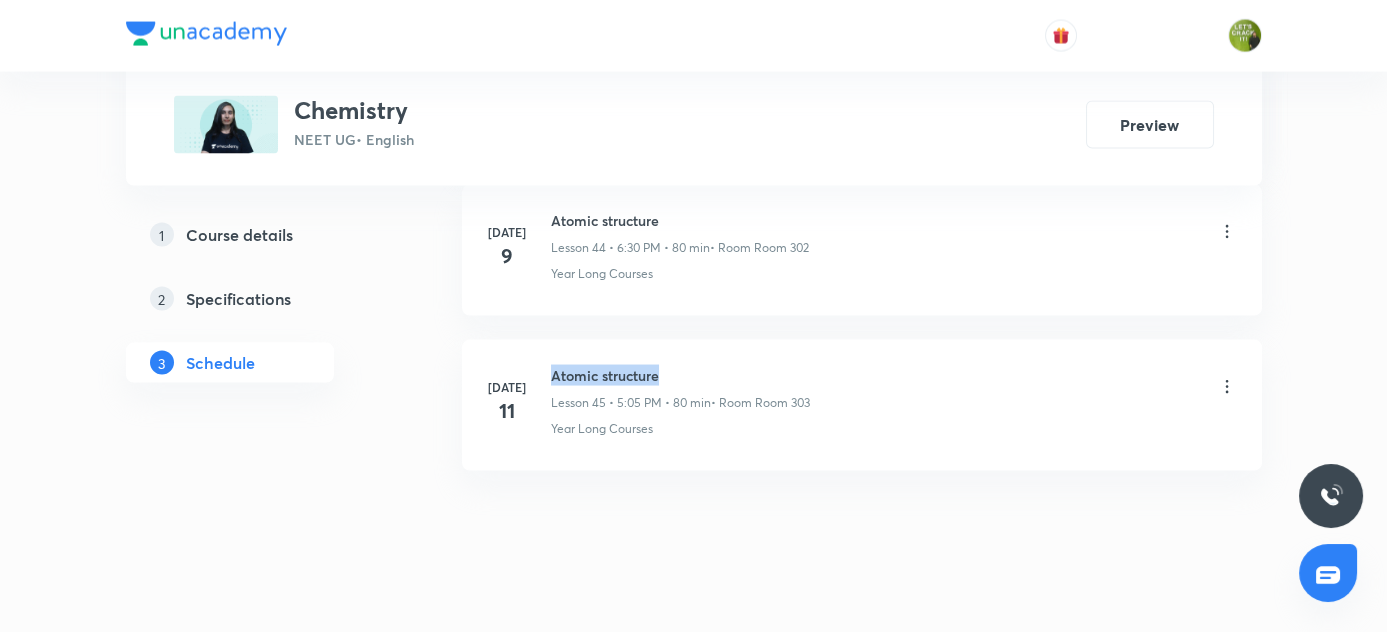 drag, startPoint x: 550, startPoint y: 345, endPoint x: 764, endPoint y: 344, distance: 214.00233 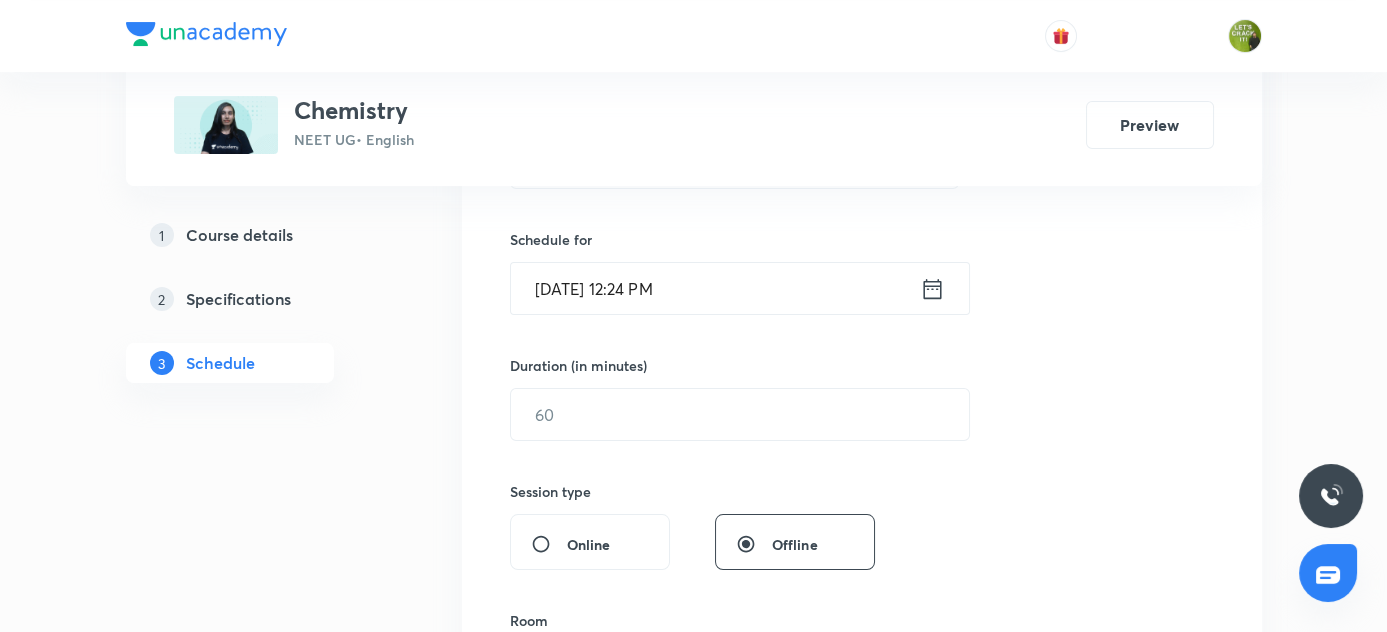 scroll, scrollTop: 373, scrollLeft: 0, axis: vertical 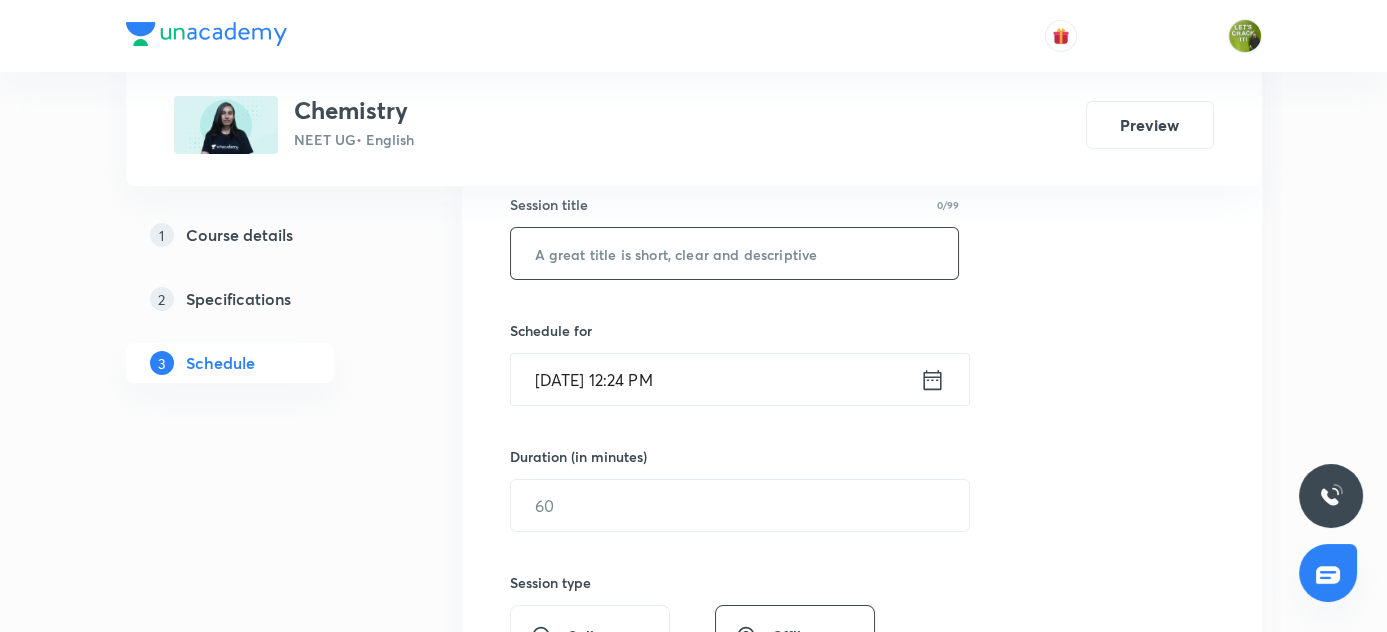 click at bounding box center [735, 253] 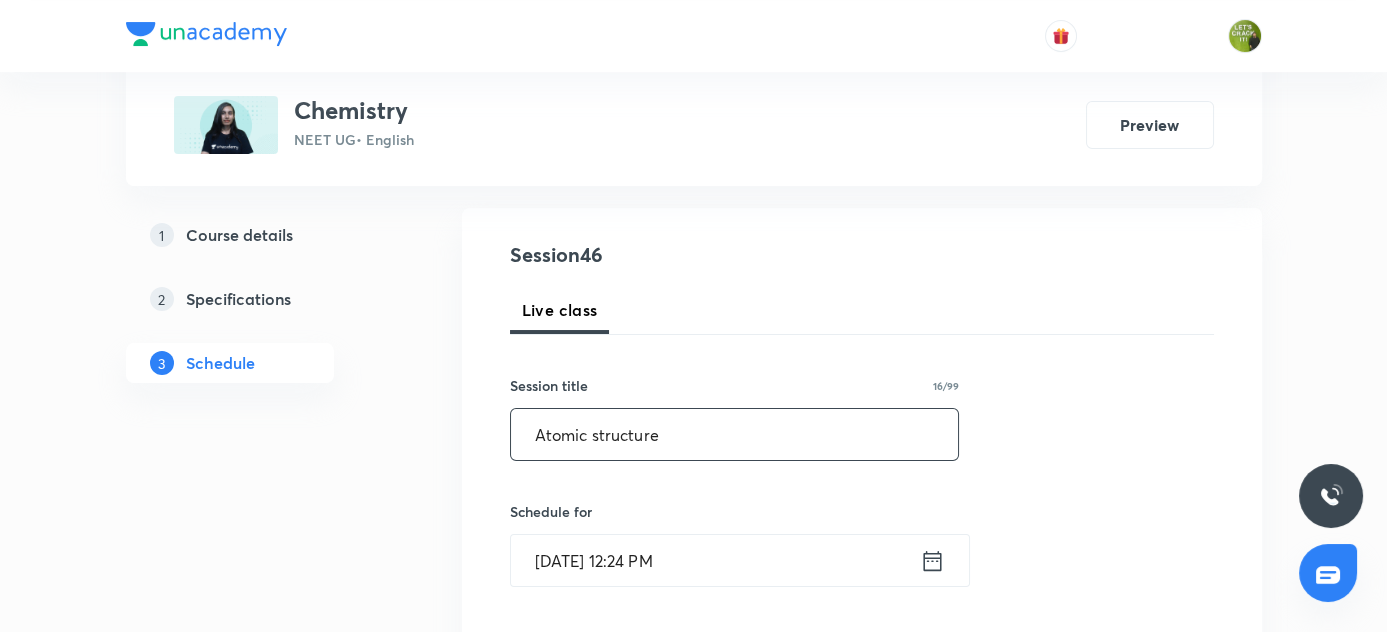 scroll, scrollTop: 373, scrollLeft: 0, axis: vertical 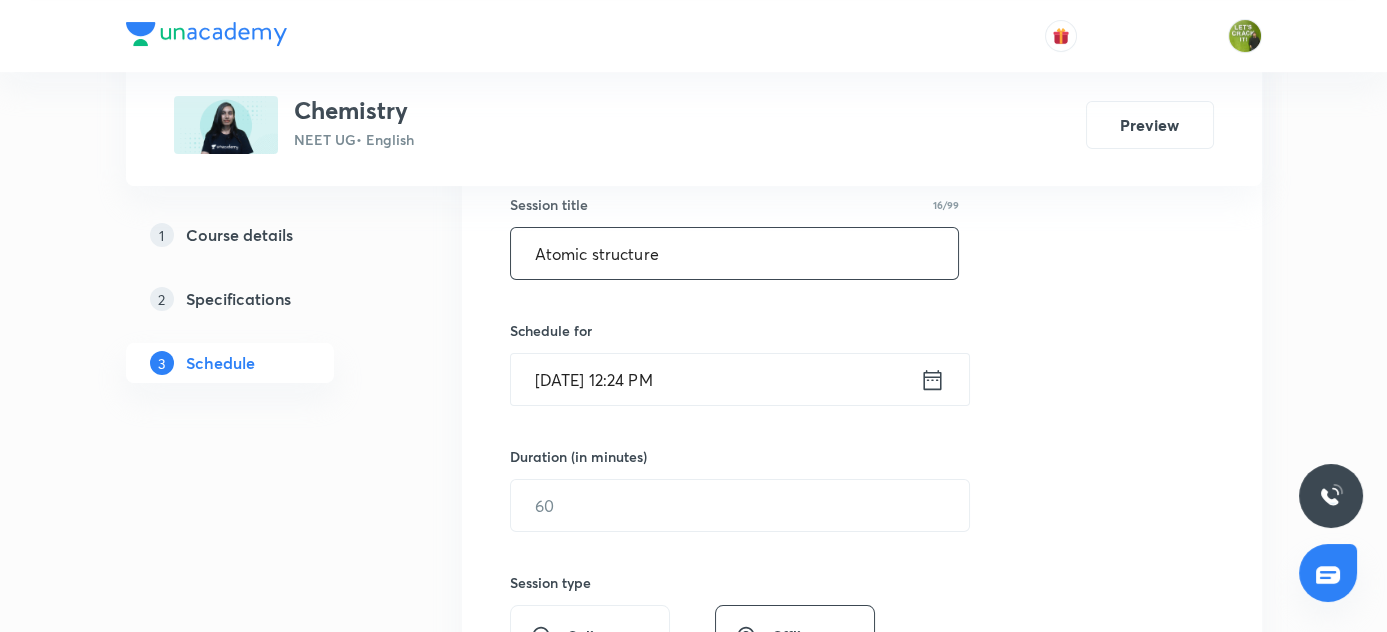 type on "Atomic structure" 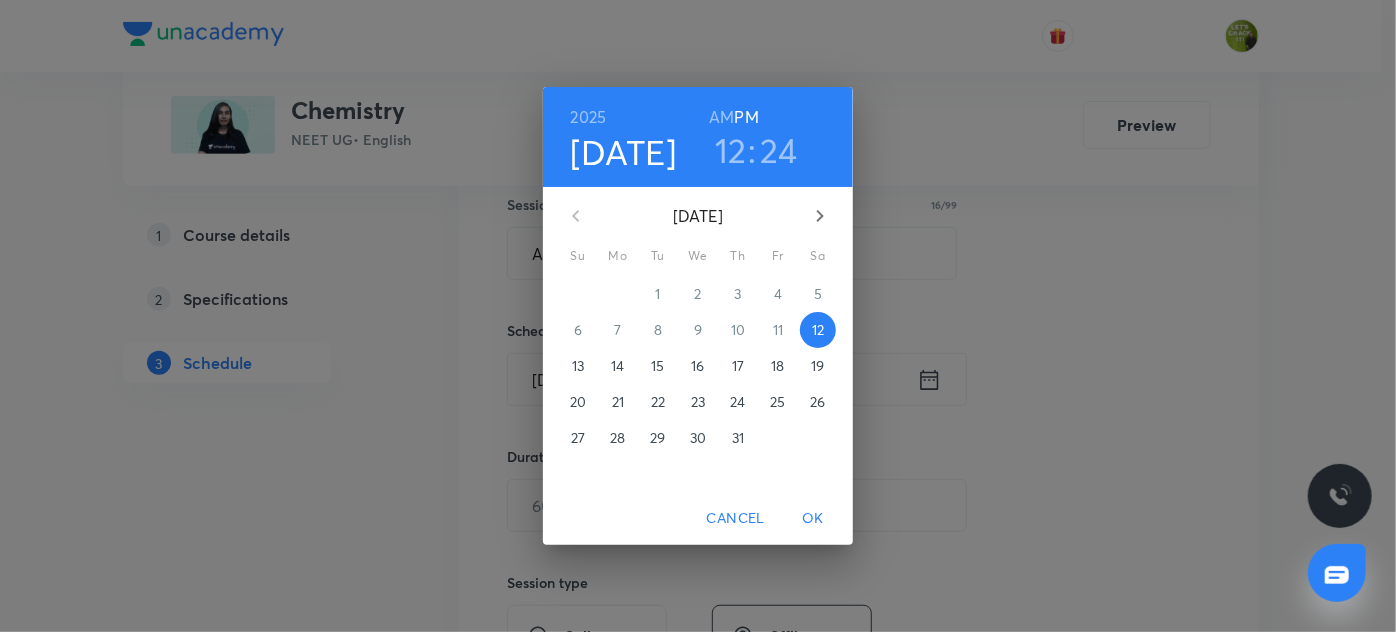 click on "12" at bounding box center (731, 150) 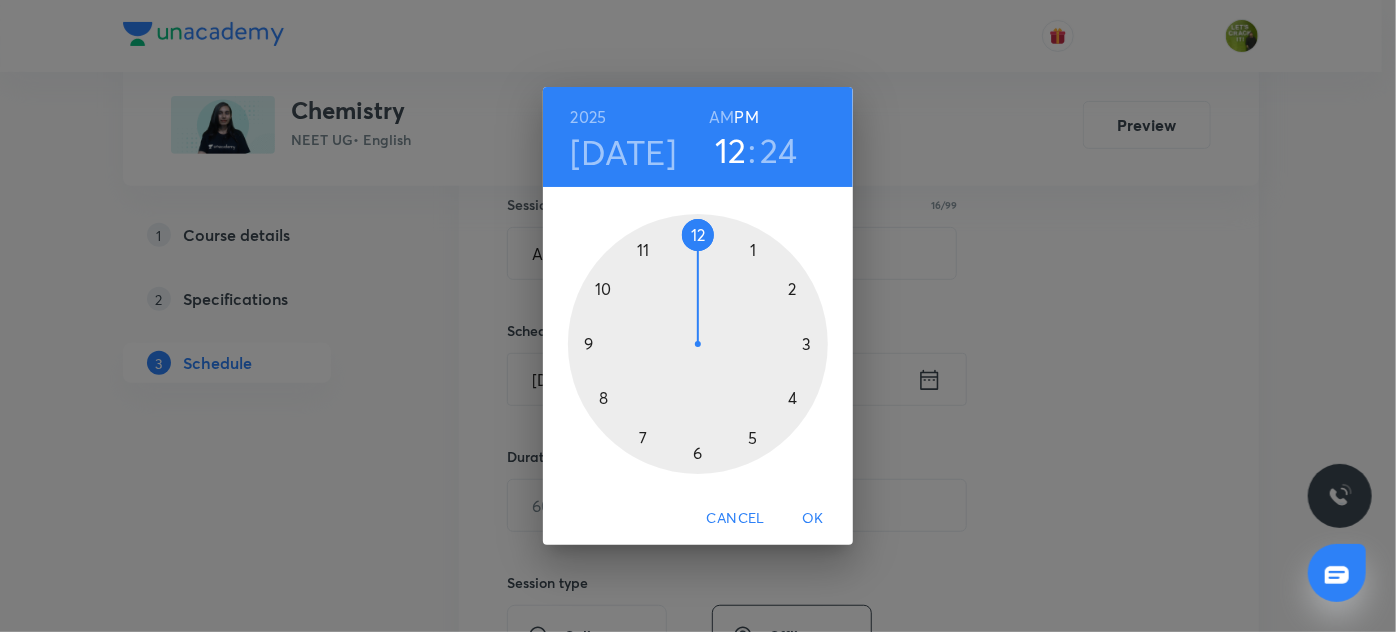click at bounding box center [698, 344] 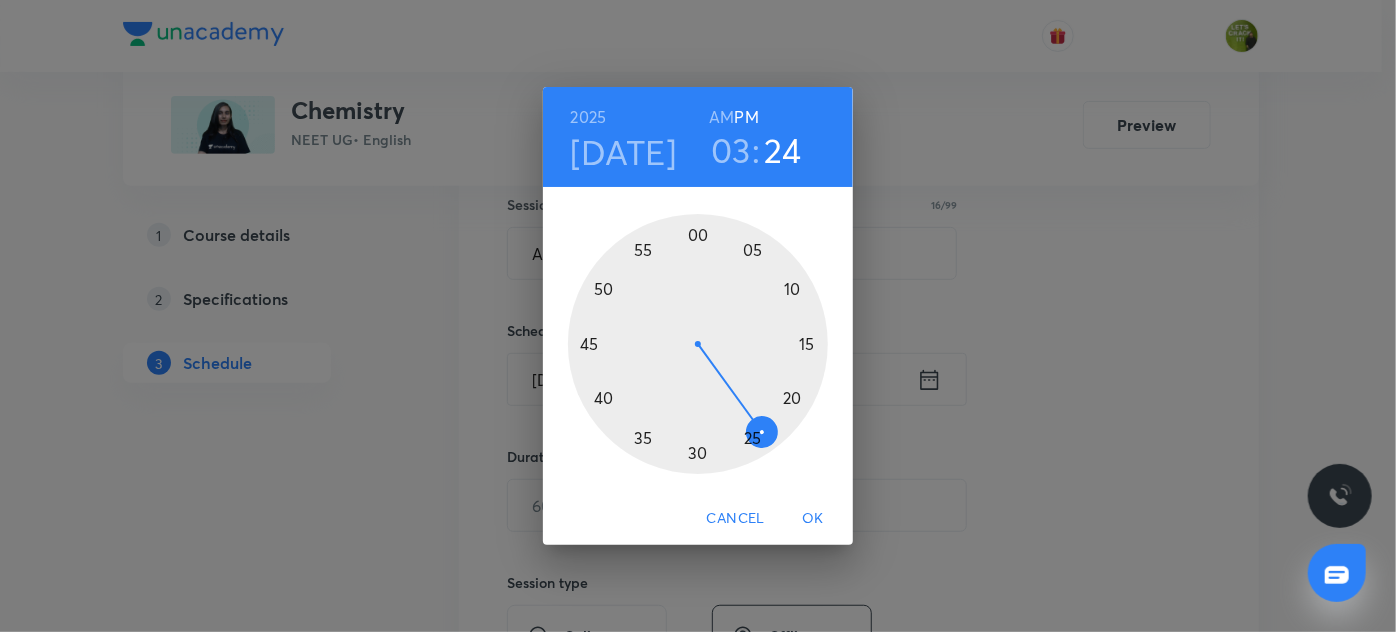 click at bounding box center [698, 344] 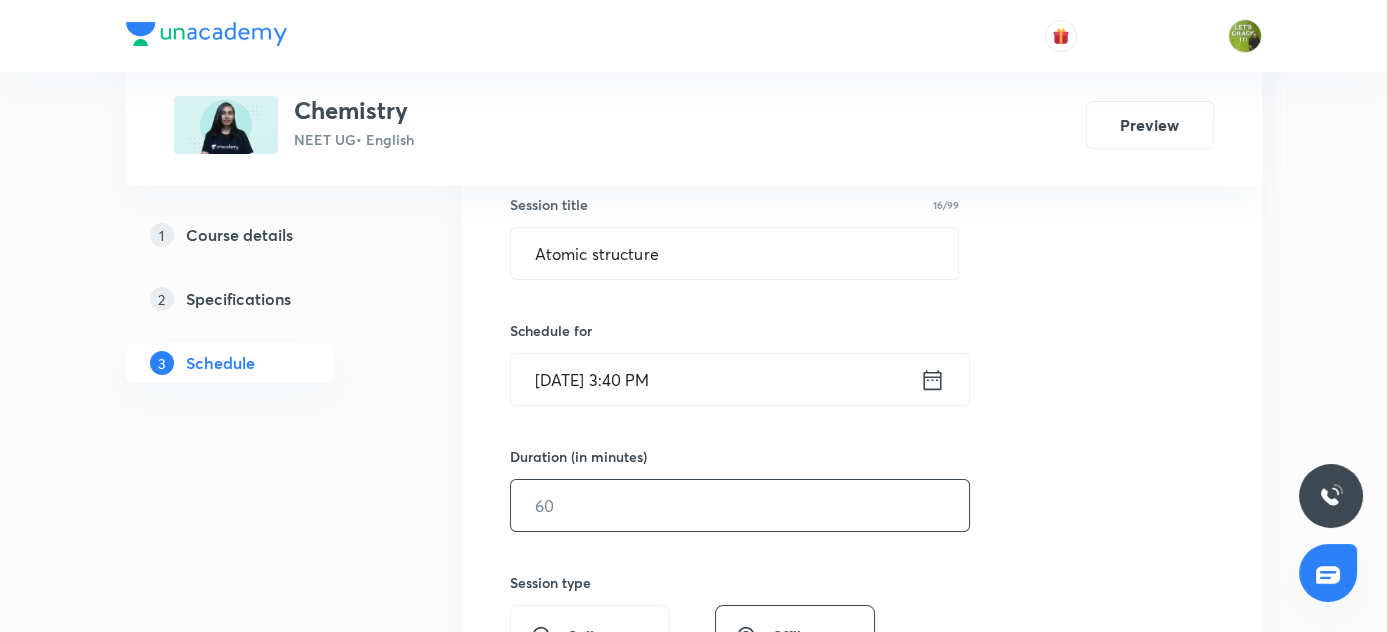 click at bounding box center (740, 505) 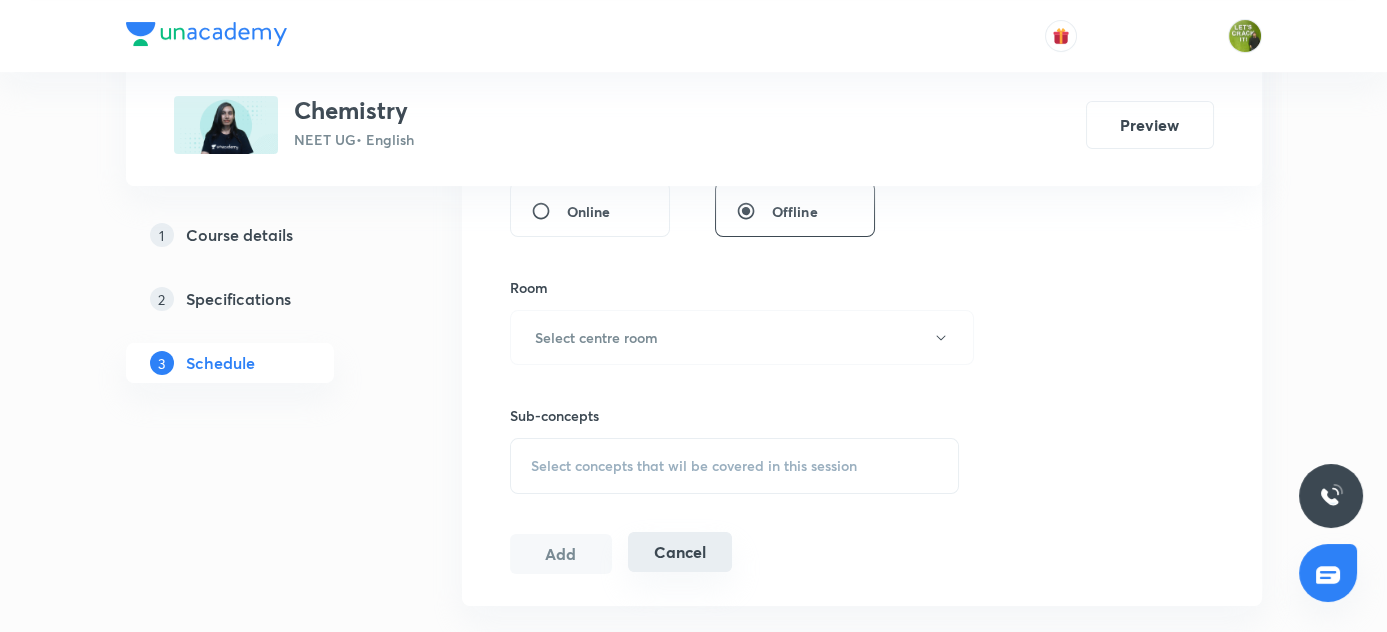 scroll, scrollTop: 828, scrollLeft: 0, axis: vertical 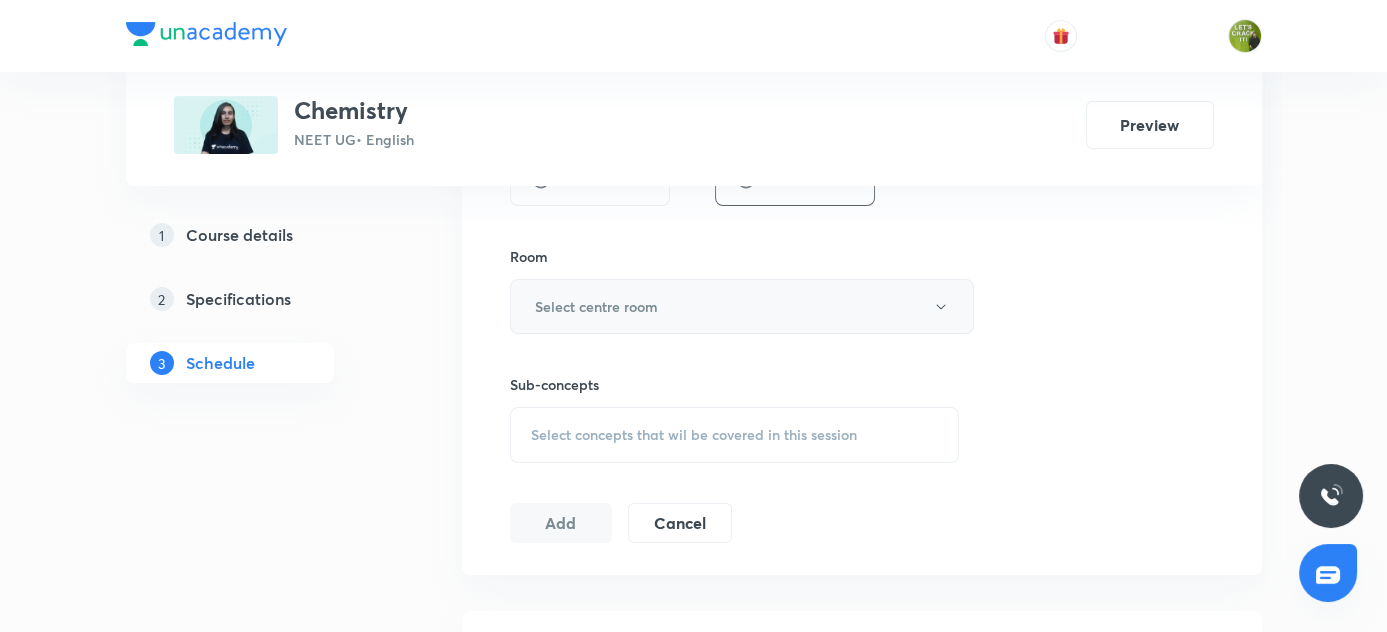 type on "80" 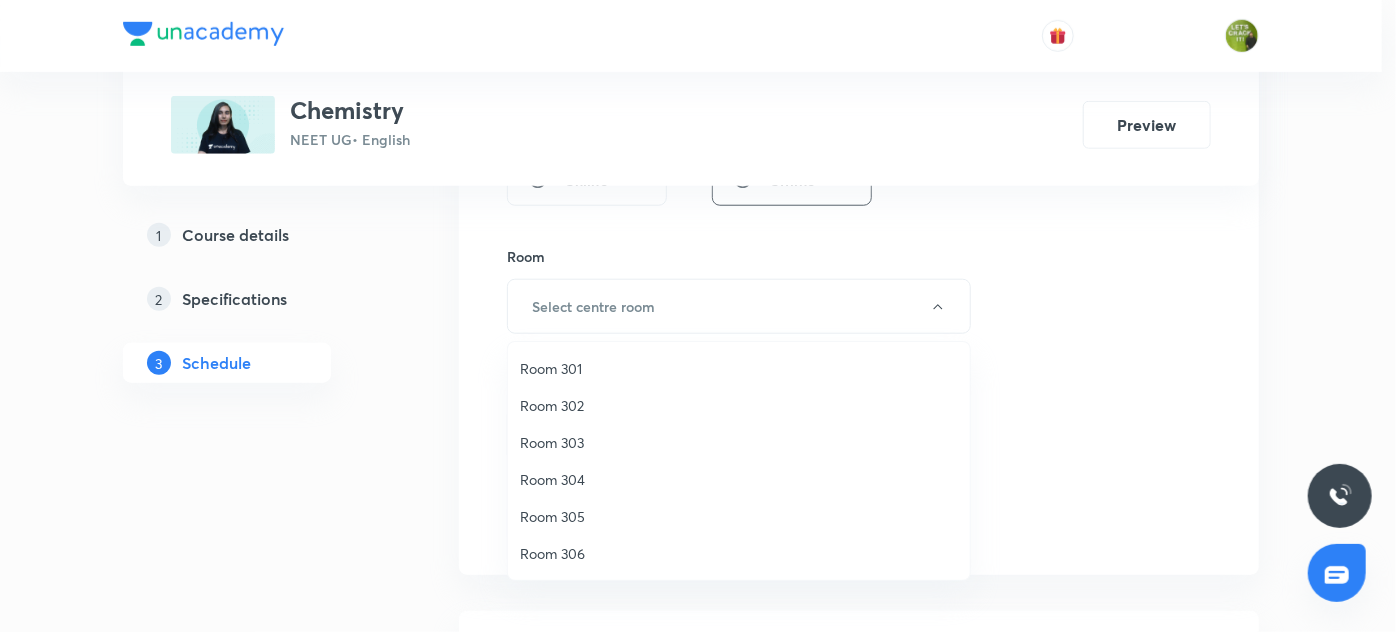 click on "Room 303" at bounding box center [739, 442] 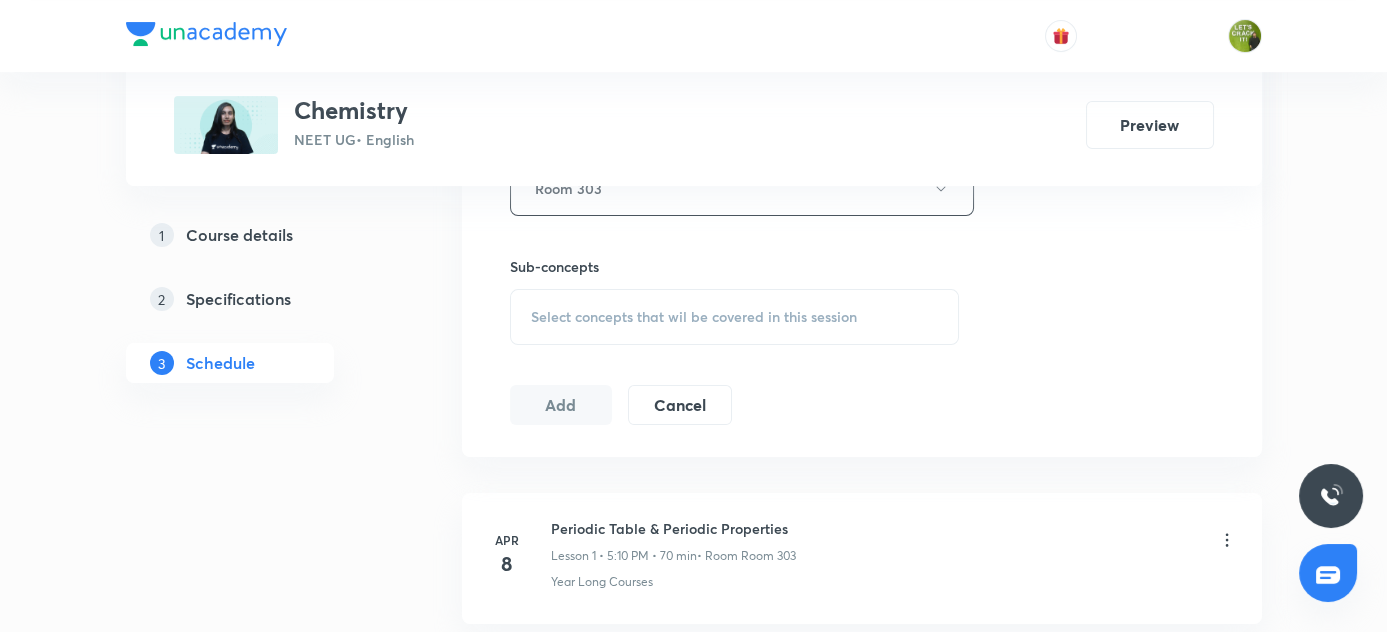 scroll, scrollTop: 1010, scrollLeft: 0, axis: vertical 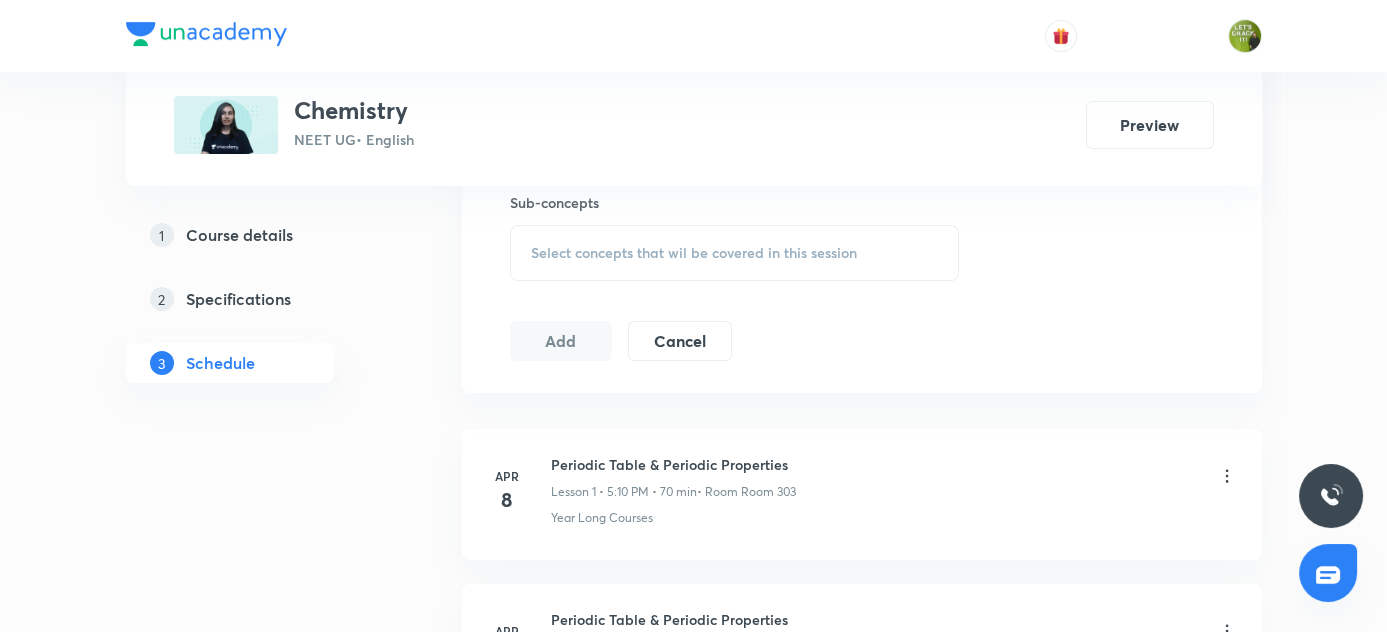 click on "Select concepts that wil be covered in this session" at bounding box center [694, 253] 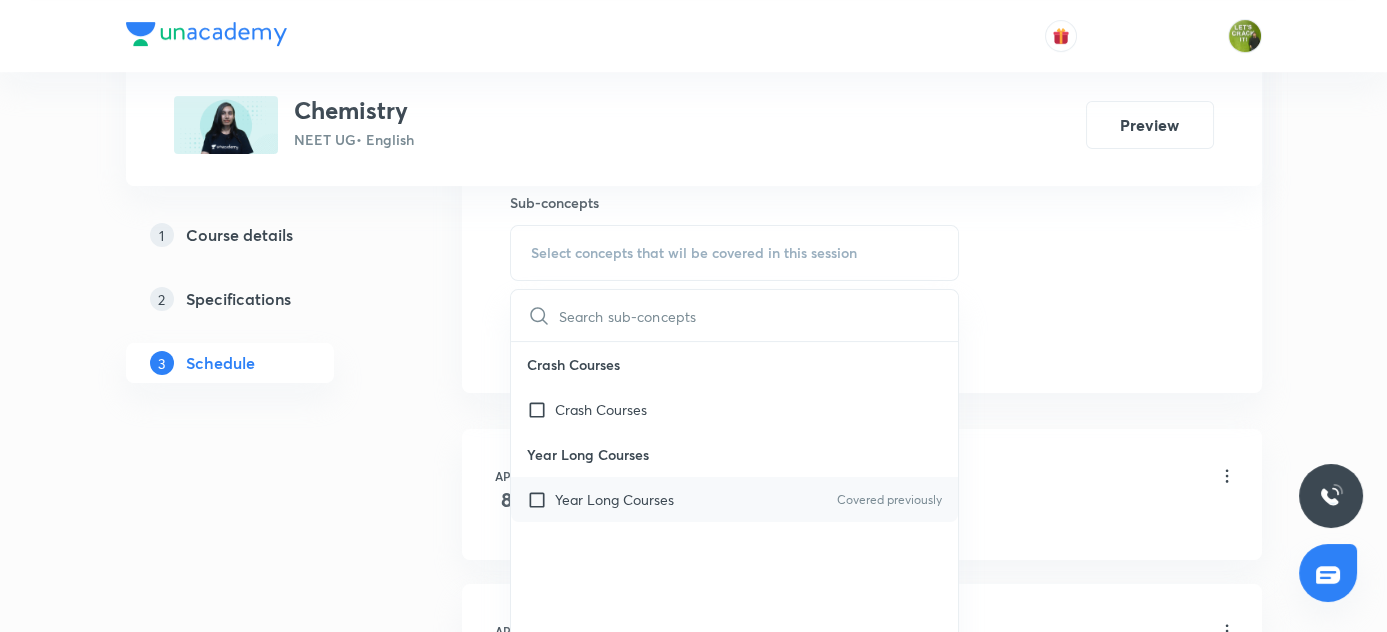 click at bounding box center [541, 499] 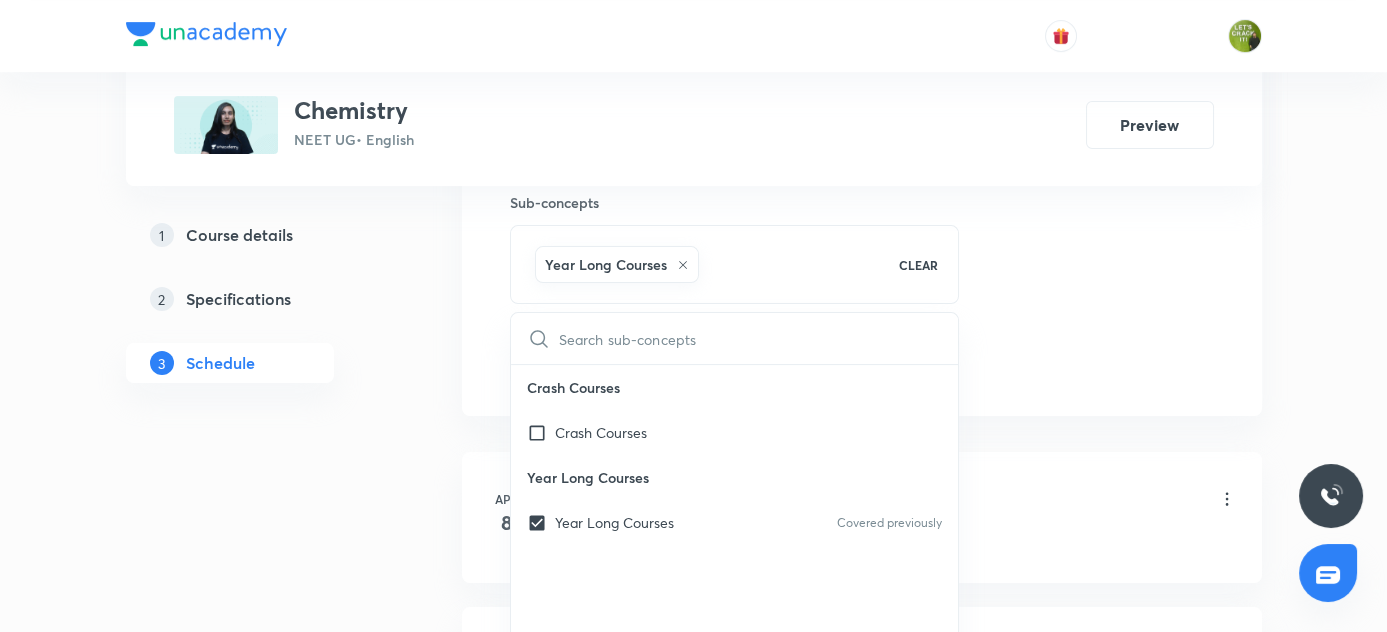 click on "1 Course details 2 Specifications 3 Schedule" at bounding box center [262, 3441] 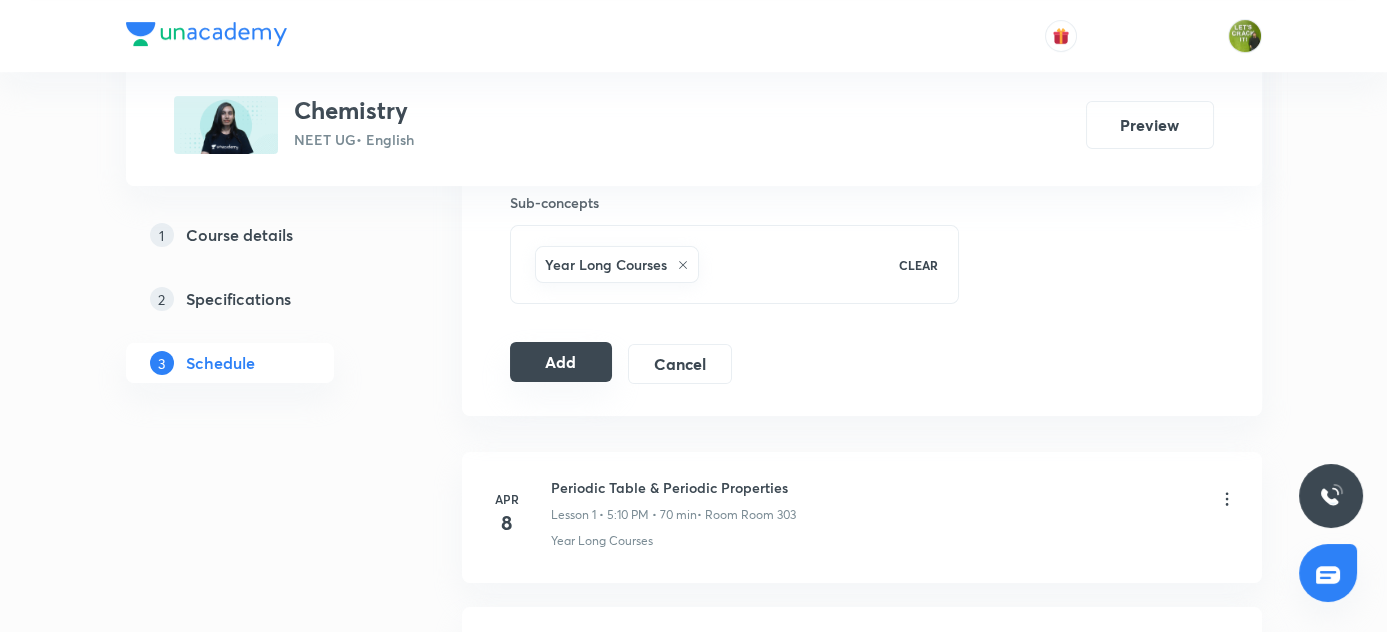 click on "Add" at bounding box center (561, 362) 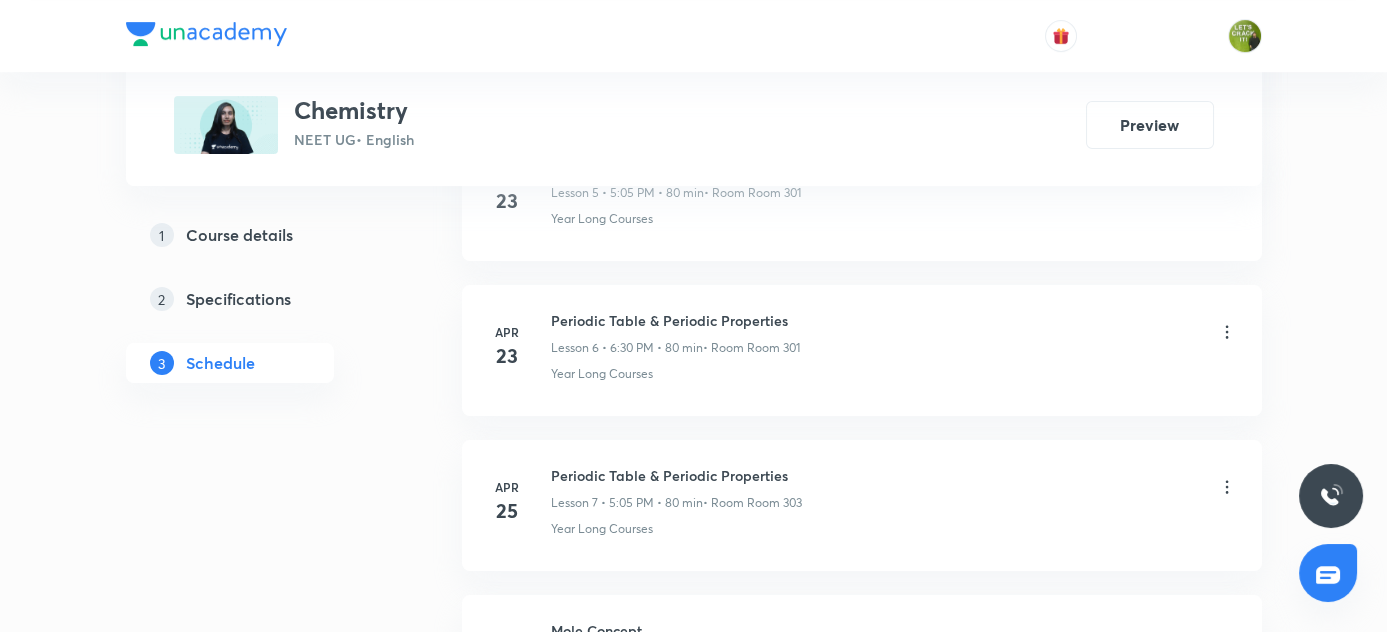 scroll, scrollTop: 1373, scrollLeft: 0, axis: vertical 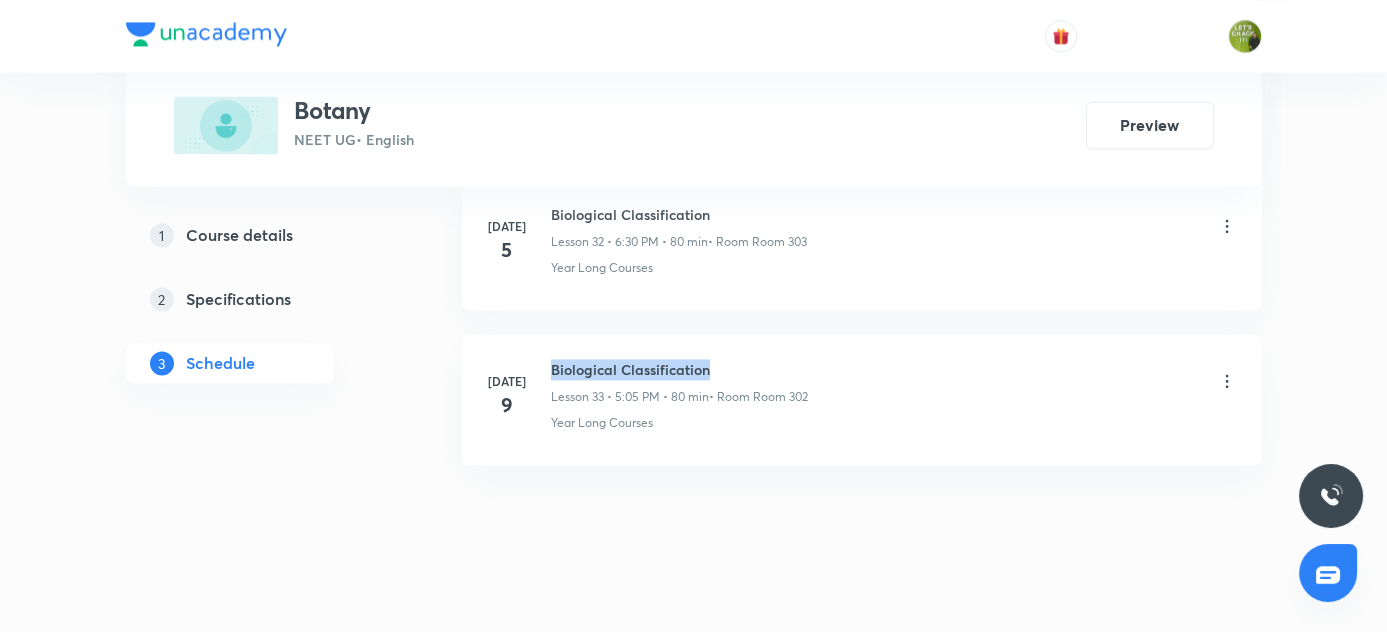 drag, startPoint x: 551, startPoint y: 345, endPoint x: 767, endPoint y: 344, distance: 216.00232 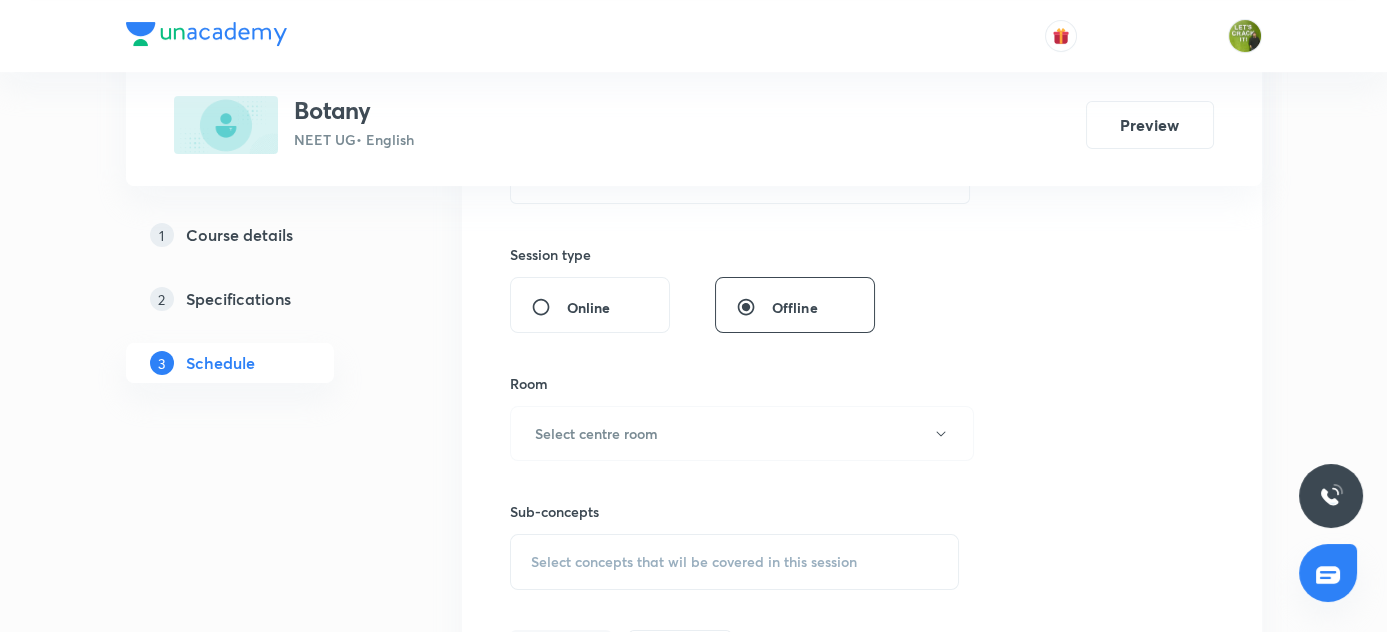 scroll, scrollTop: 338, scrollLeft: 0, axis: vertical 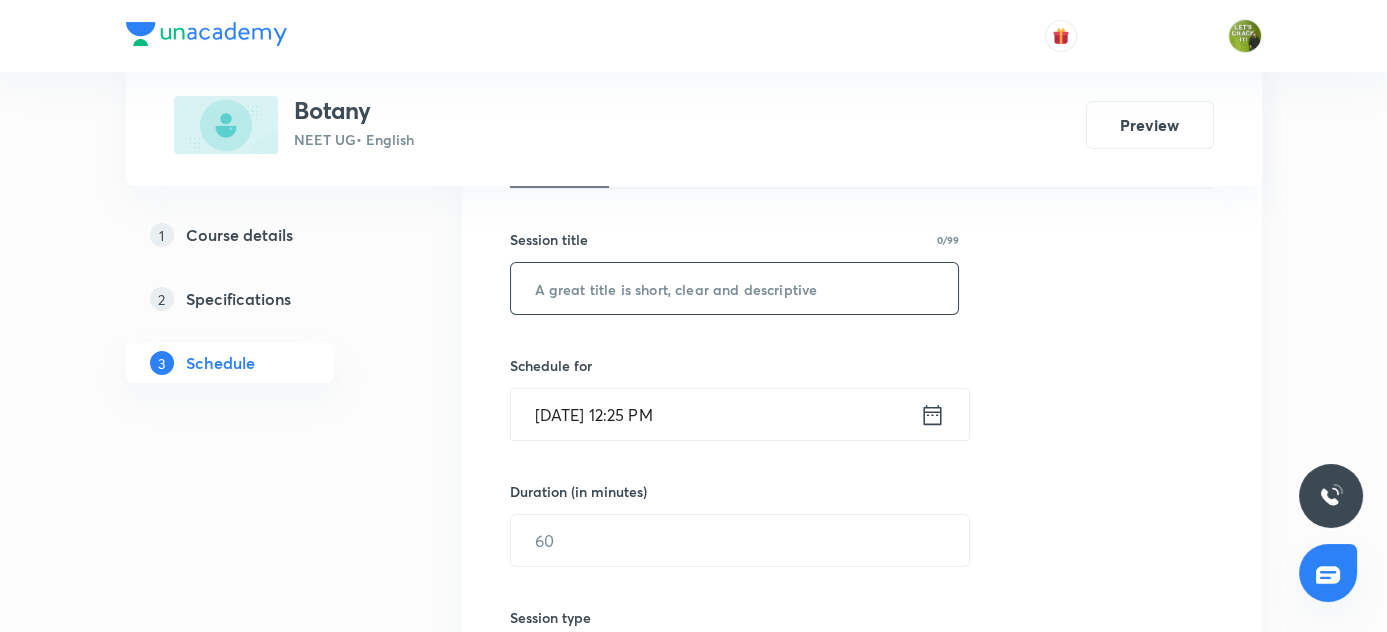 click at bounding box center (735, 288) 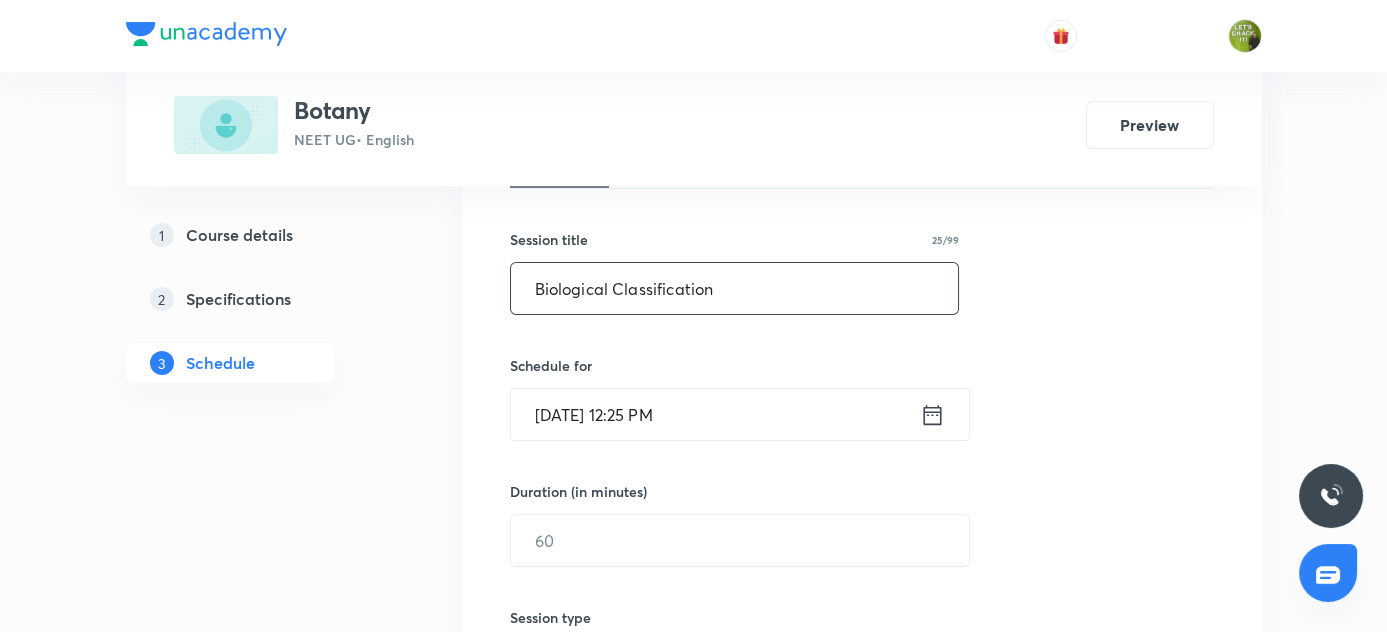 type on "Biological Classification" 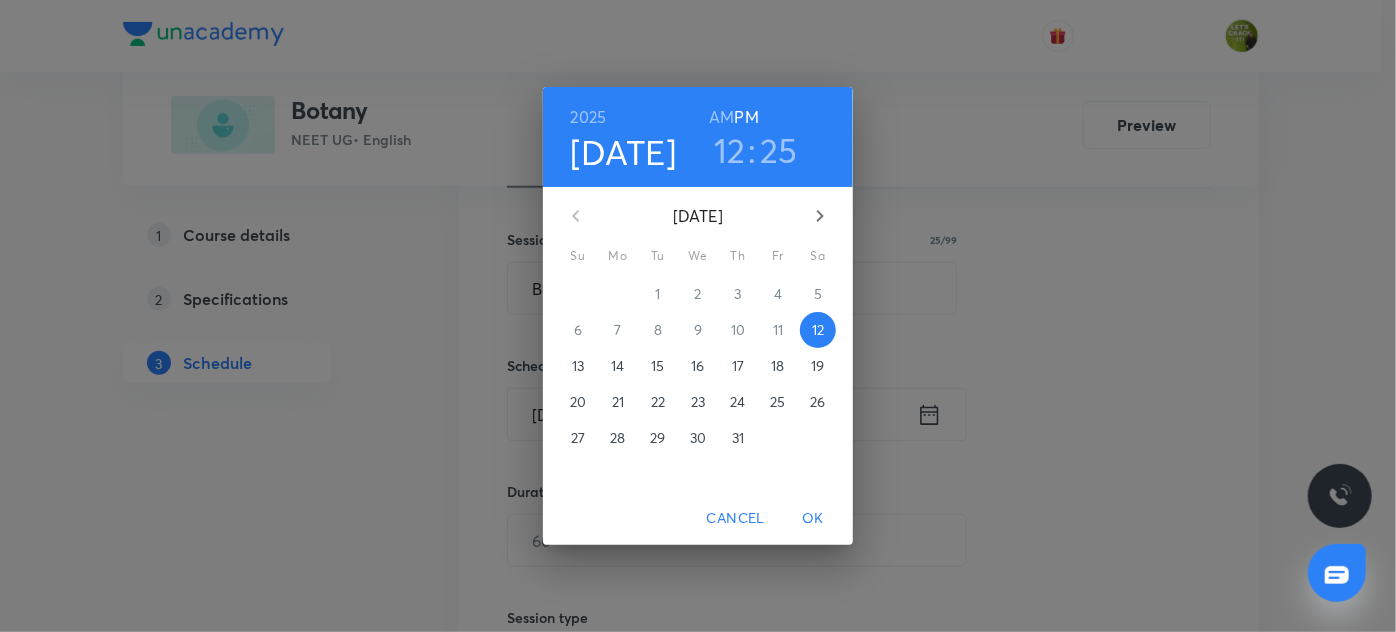 click on "12" at bounding box center (730, 150) 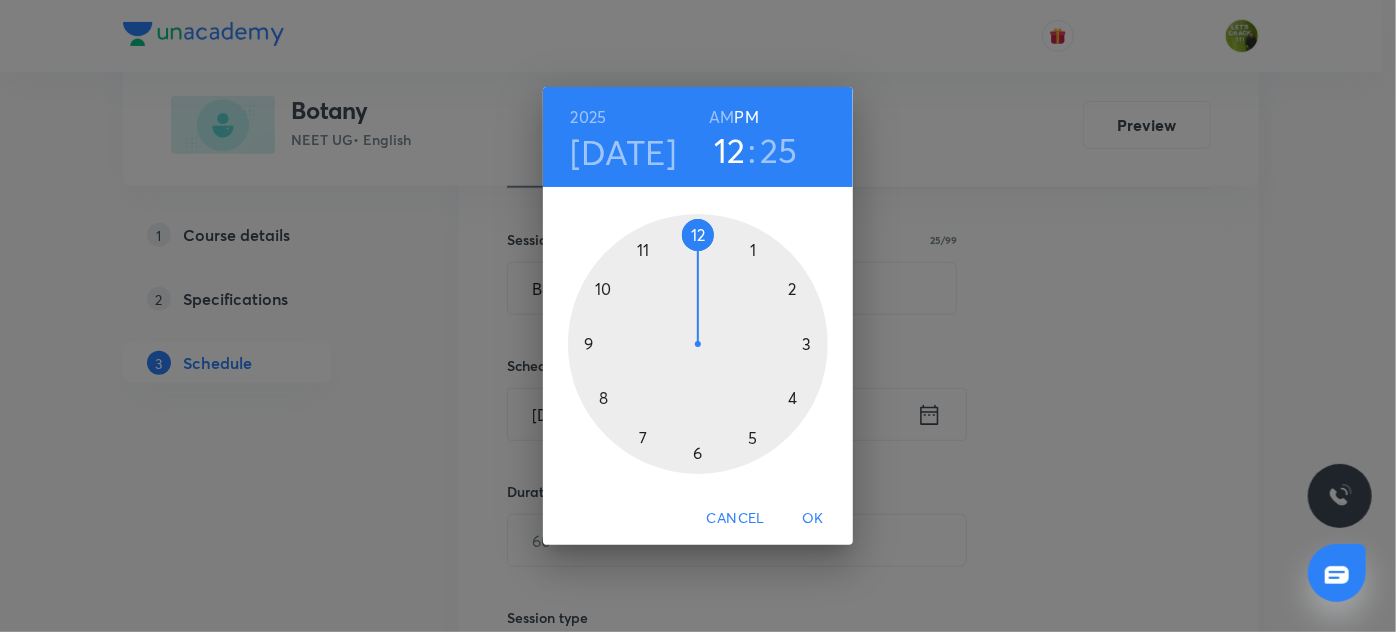 click at bounding box center [698, 344] 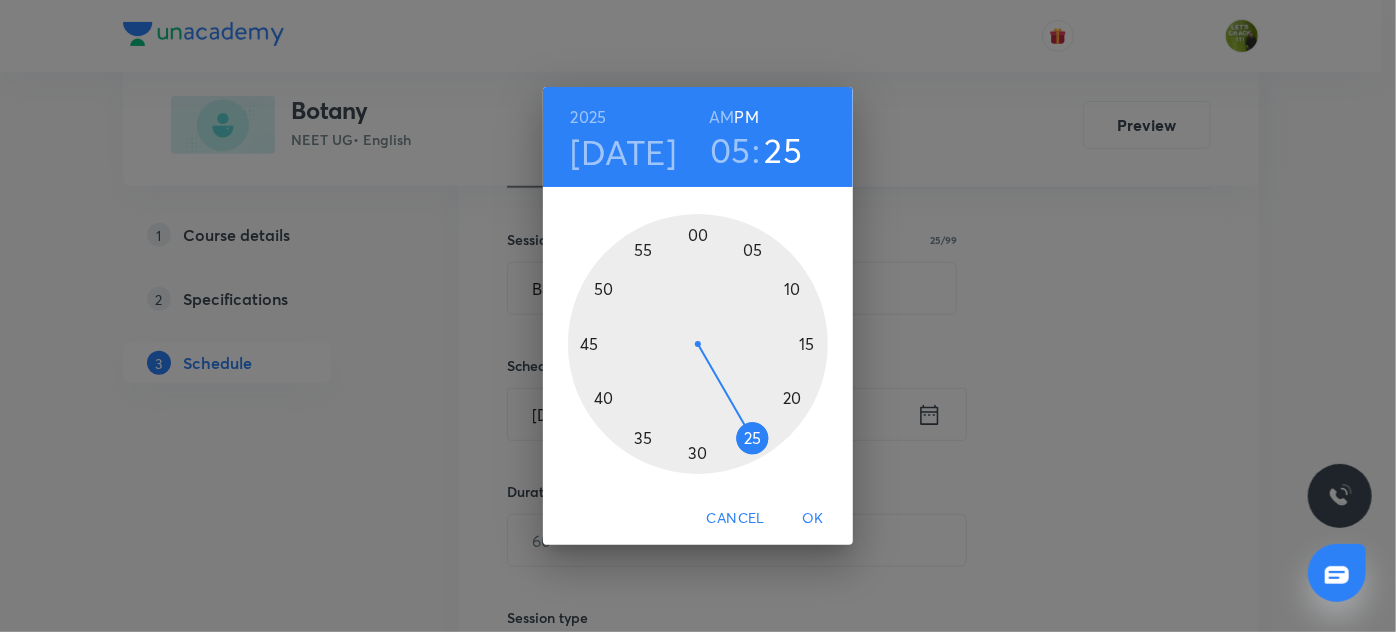 click at bounding box center [698, 344] 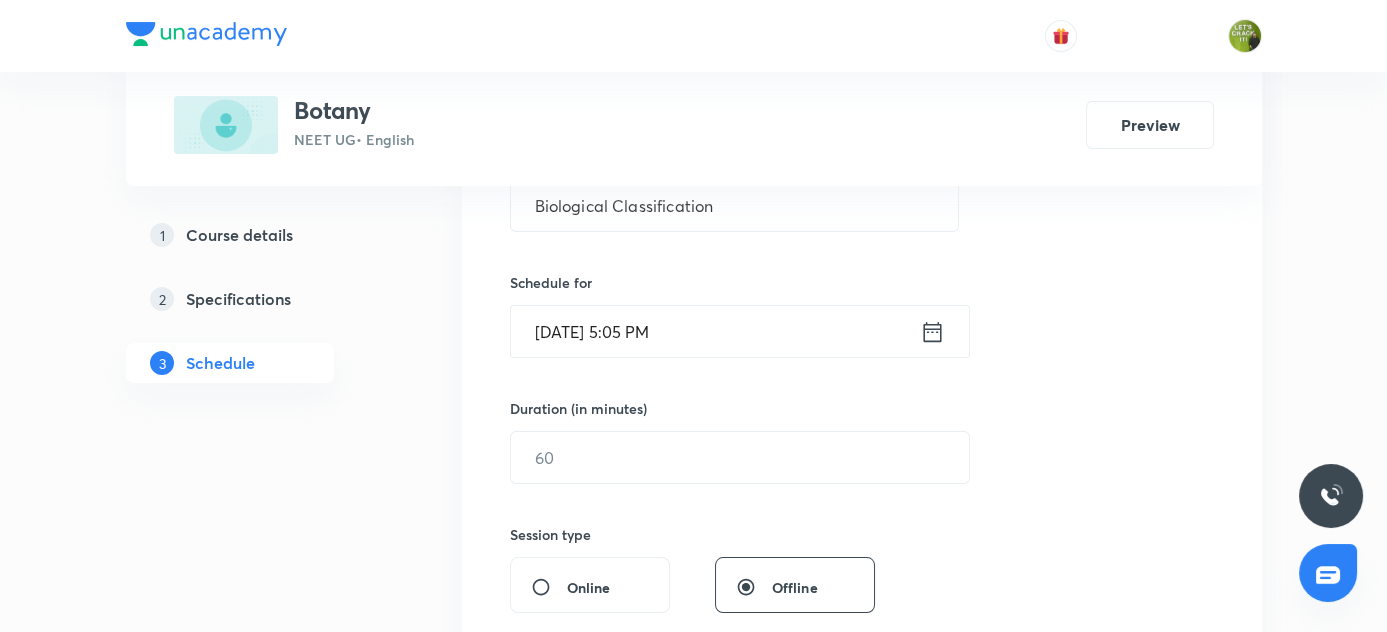 scroll, scrollTop: 520, scrollLeft: 0, axis: vertical 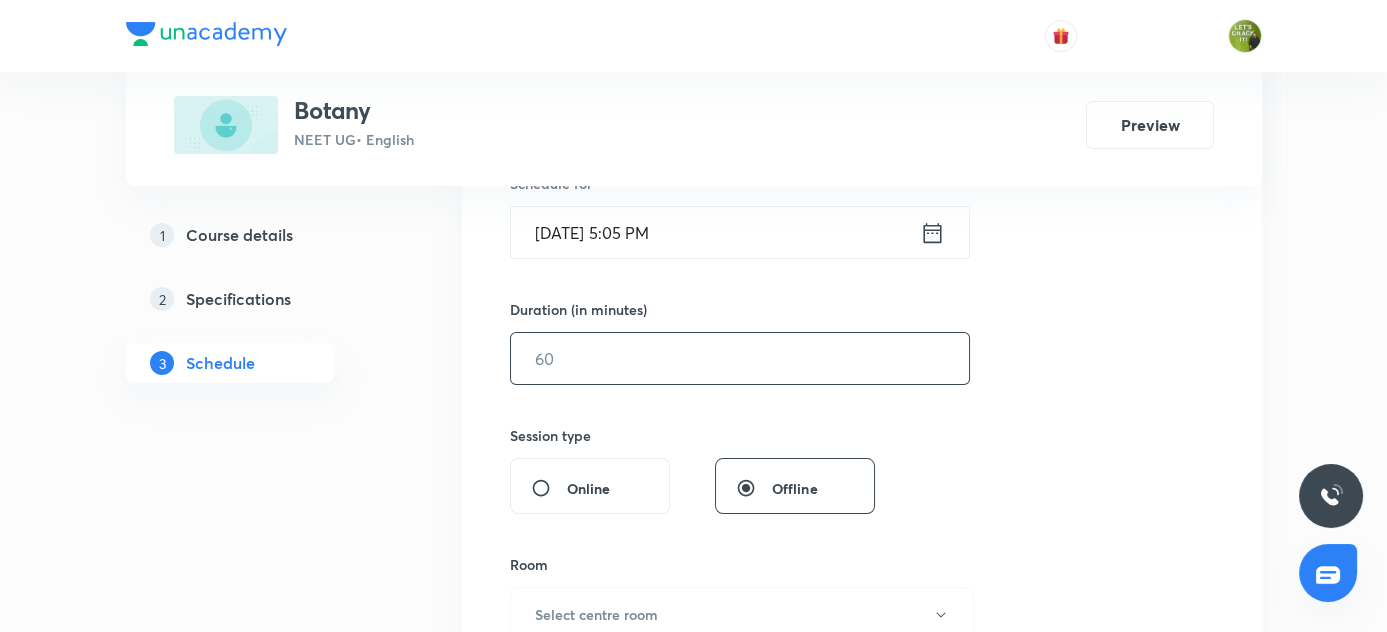 click at bounding box center [740, 358] 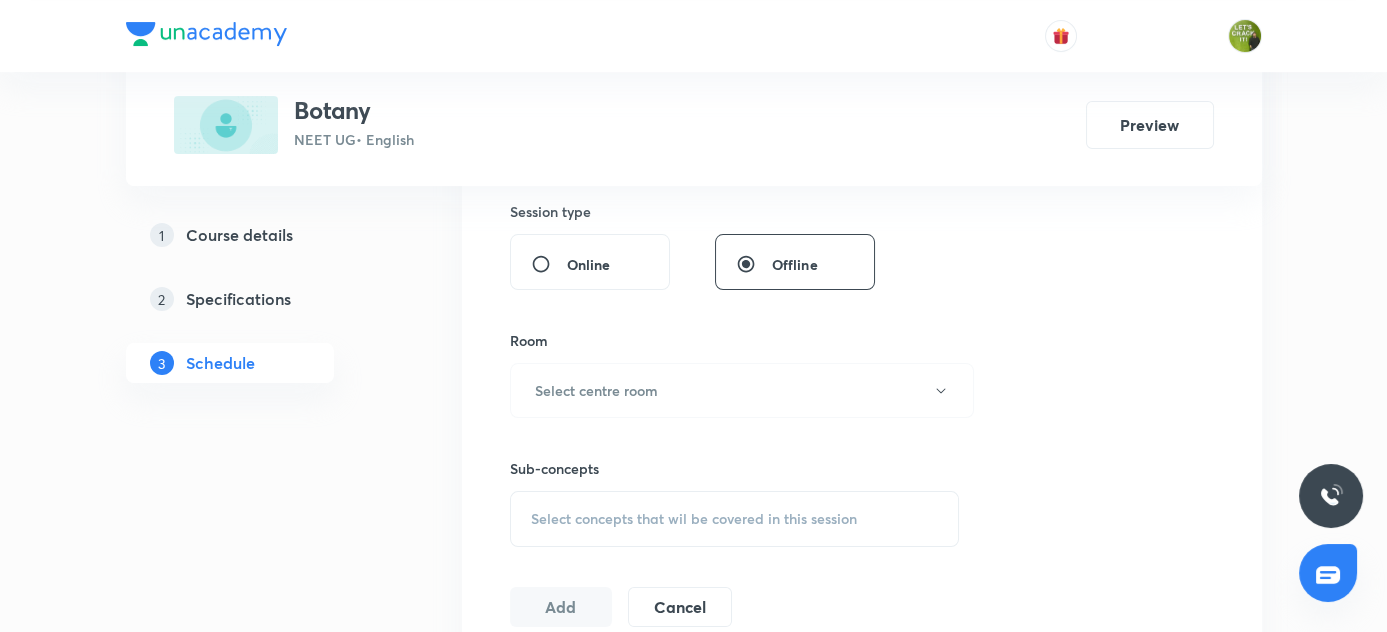 scroll, scrollTop: 792, scrollLeft: 0, axis: vertical 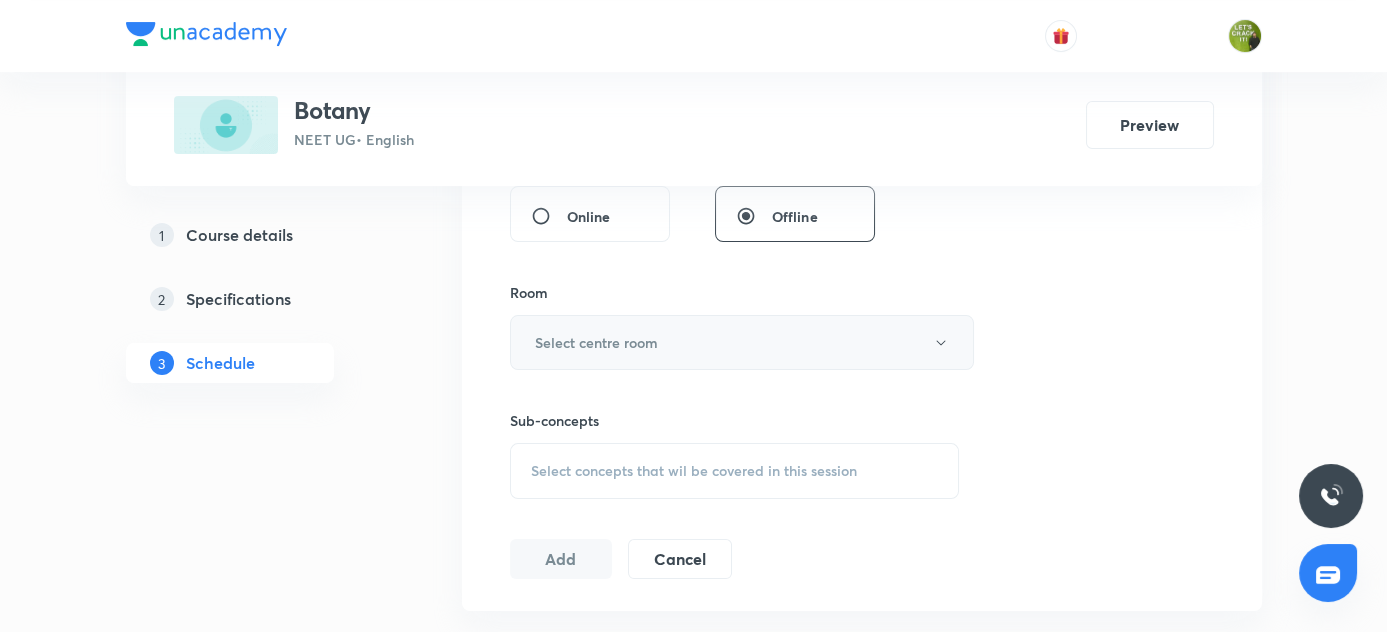 type on "80" 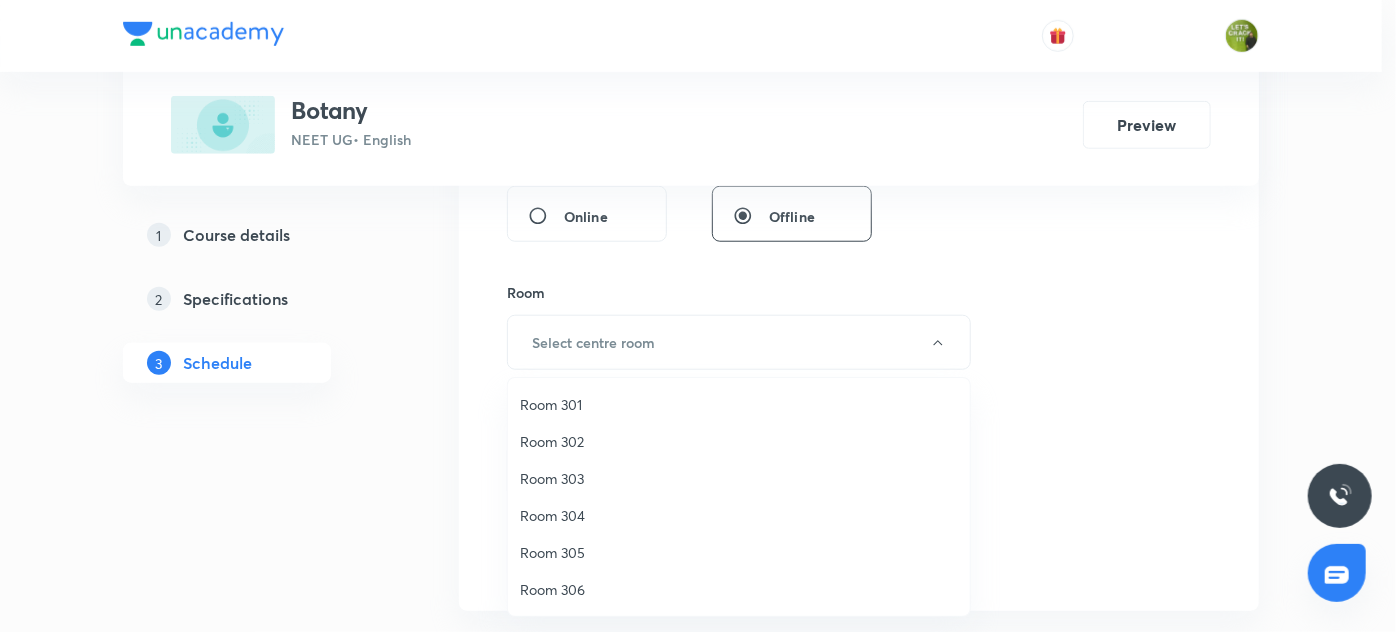 click on "Room 303" at bounding box center [739, 478] 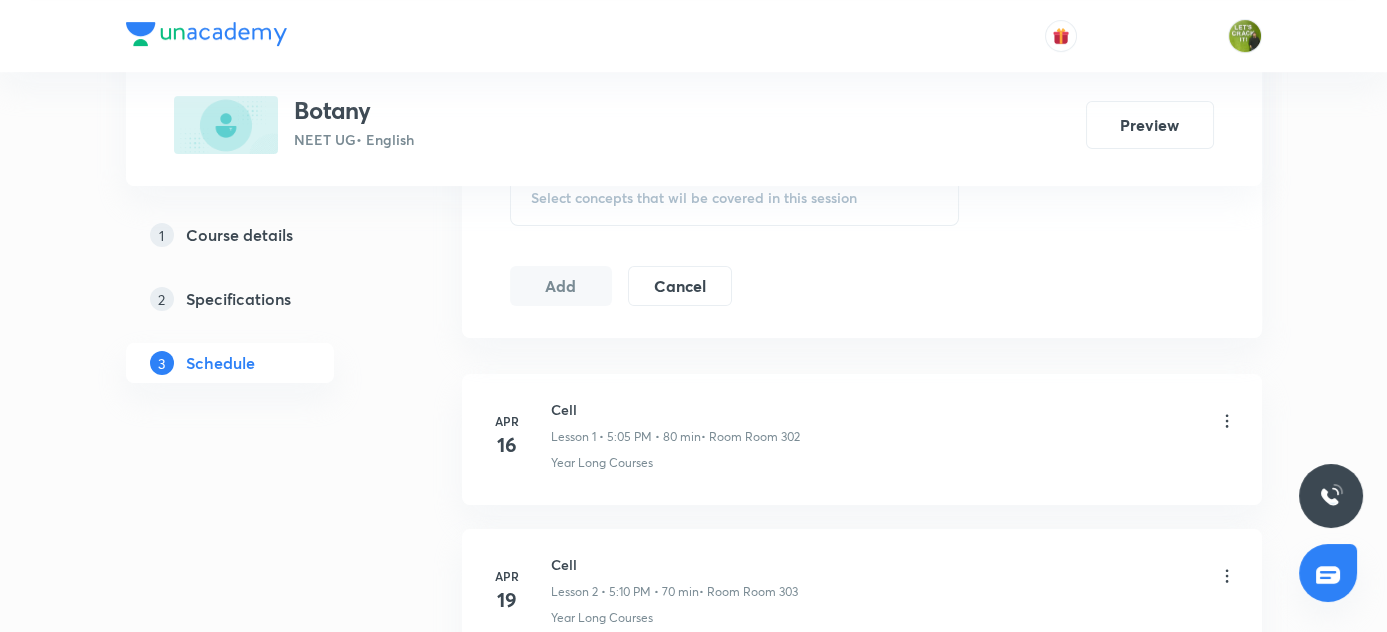 scroll, scrollTop: 974, scrollLeft: 0, axis: vertical 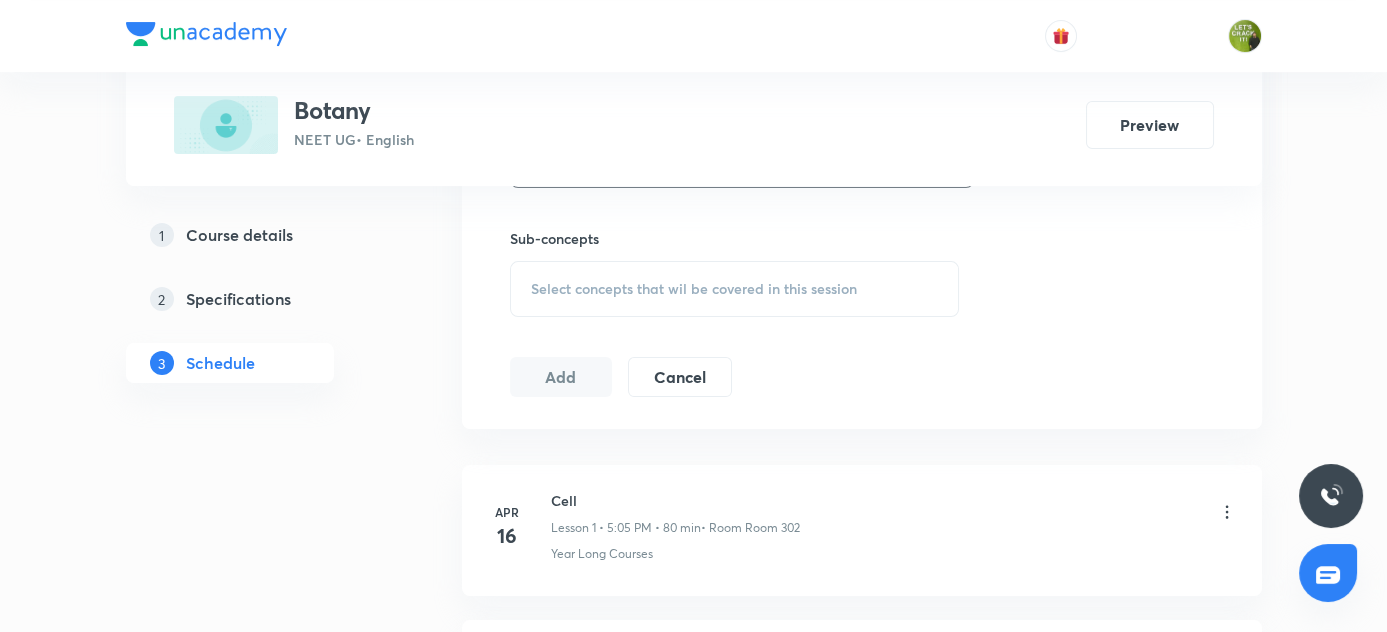 click on "Select concepts that wil be covered in this session" at bounding box center (735, 289) 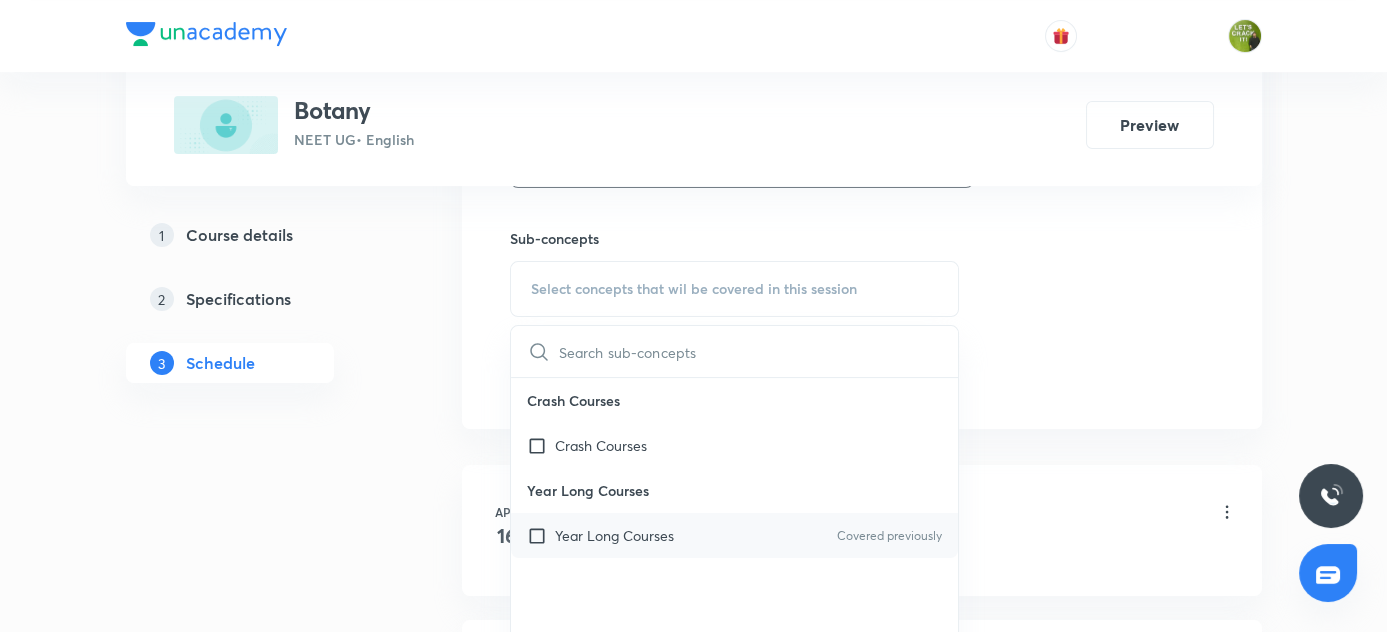 click at bounding box center (541, 535) 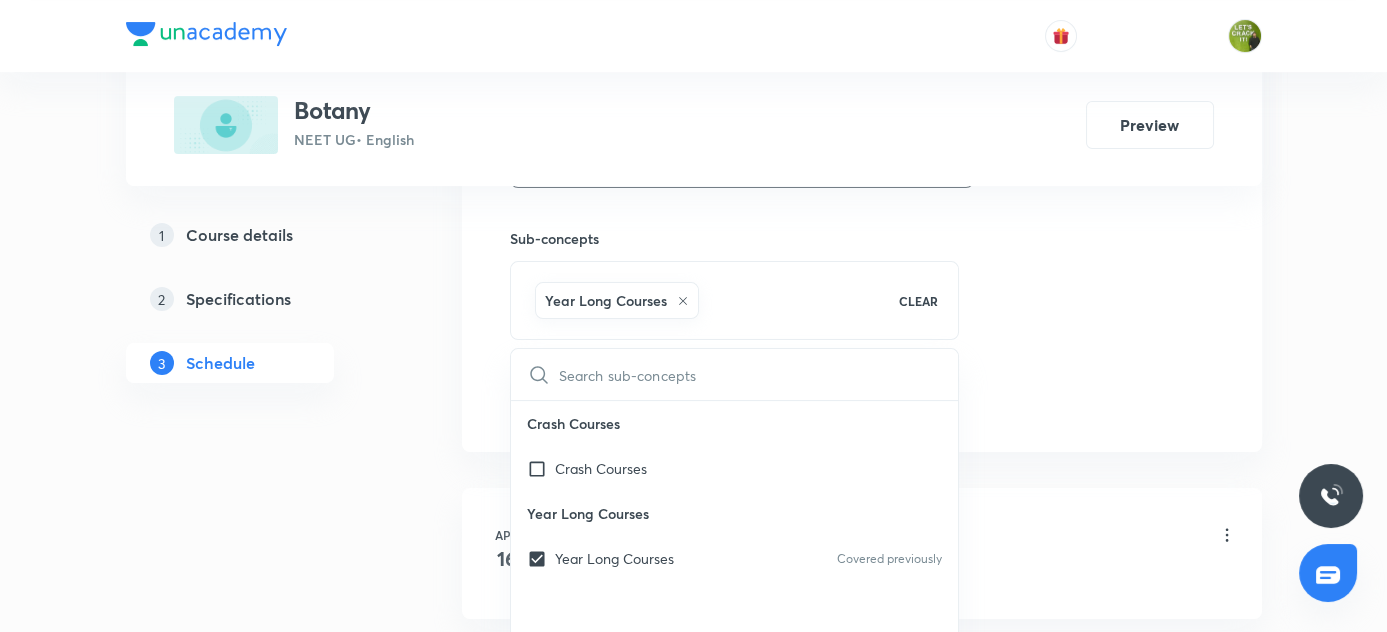 drag, startPoint x: 1260, startPoint y: 351, endPoint x: 864, endPoint y: 383, distance: 397.29083 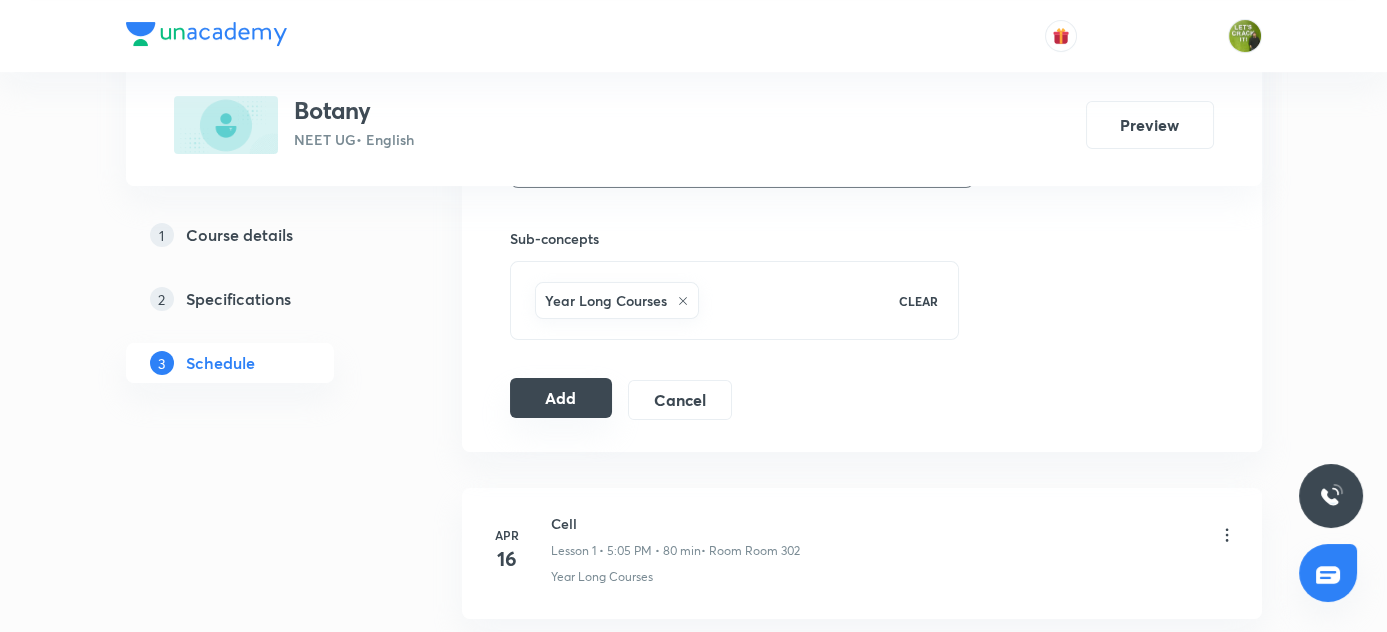 click on "Add" at bounding box center (561, 398) 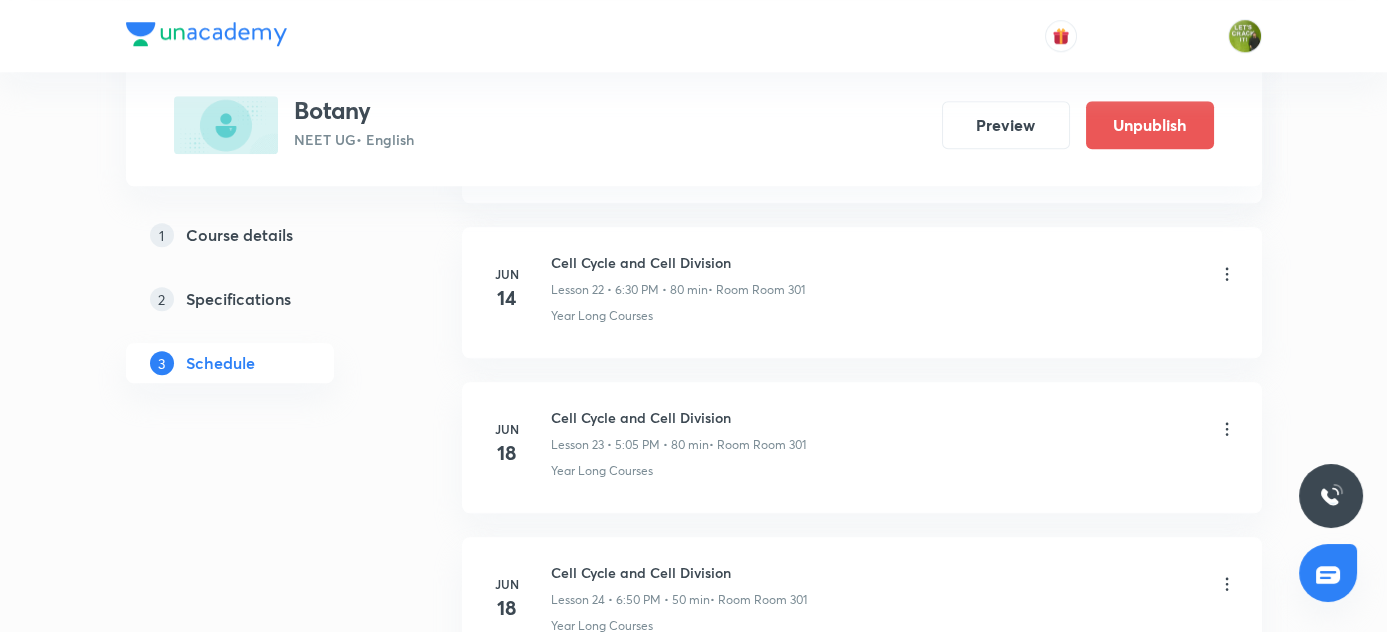 scroll, scrollTop: 5303, scrollLeft: 0, axis: vertical 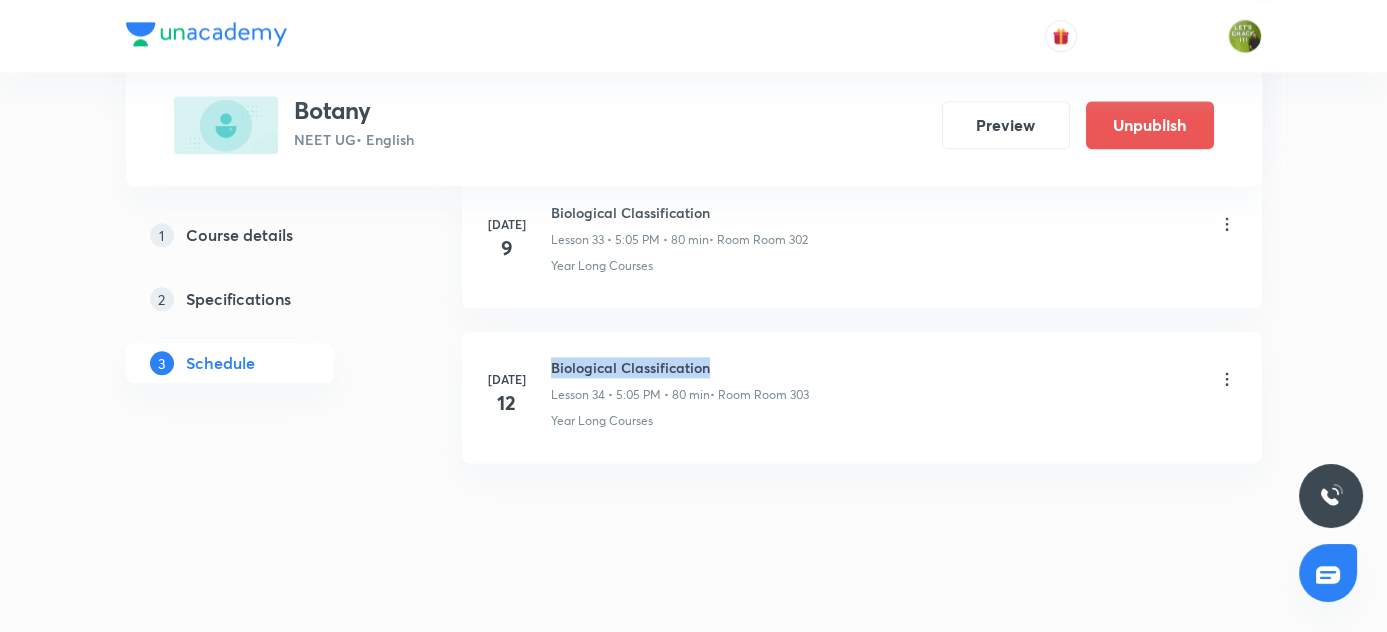 drag, startPoint x: 551, startPoint y: 345, endPoint x: 736, endPoint y: 340, distance: 185.06755 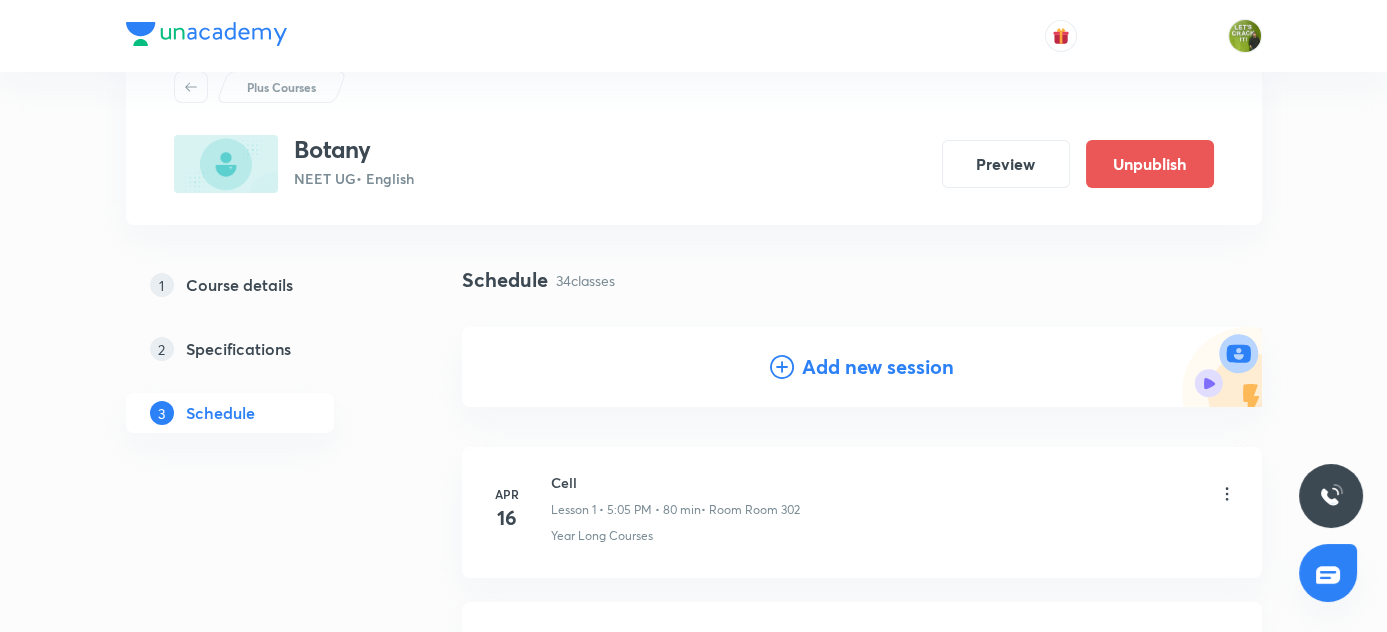scroll, scrollTop: 0, scrollLeft: 0, axis: both 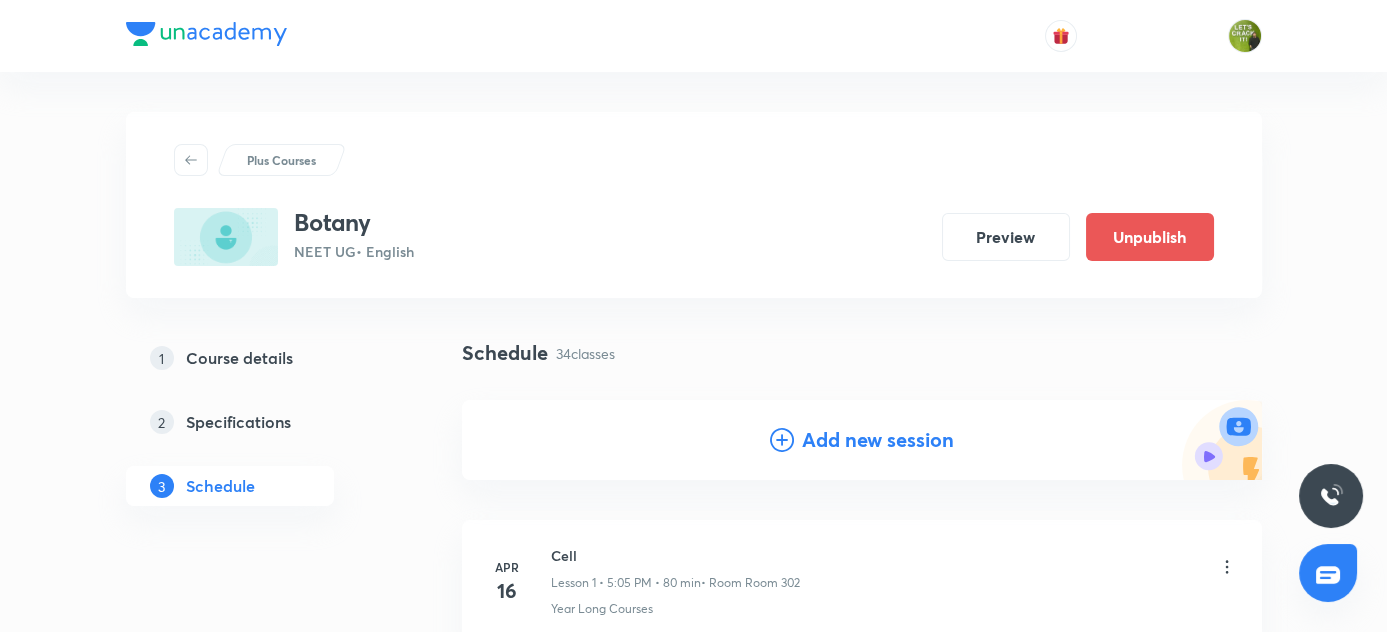 click 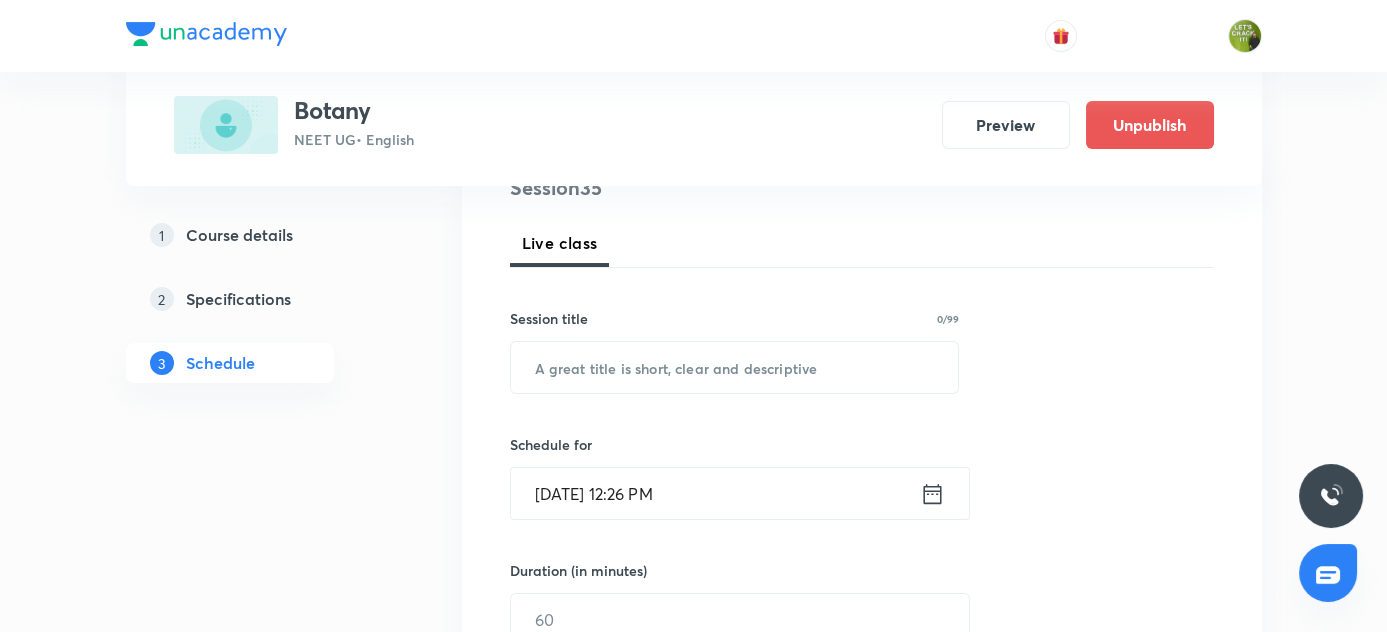 scroll, scrollTop: 272, scrollLeft: 0, axis: vertical 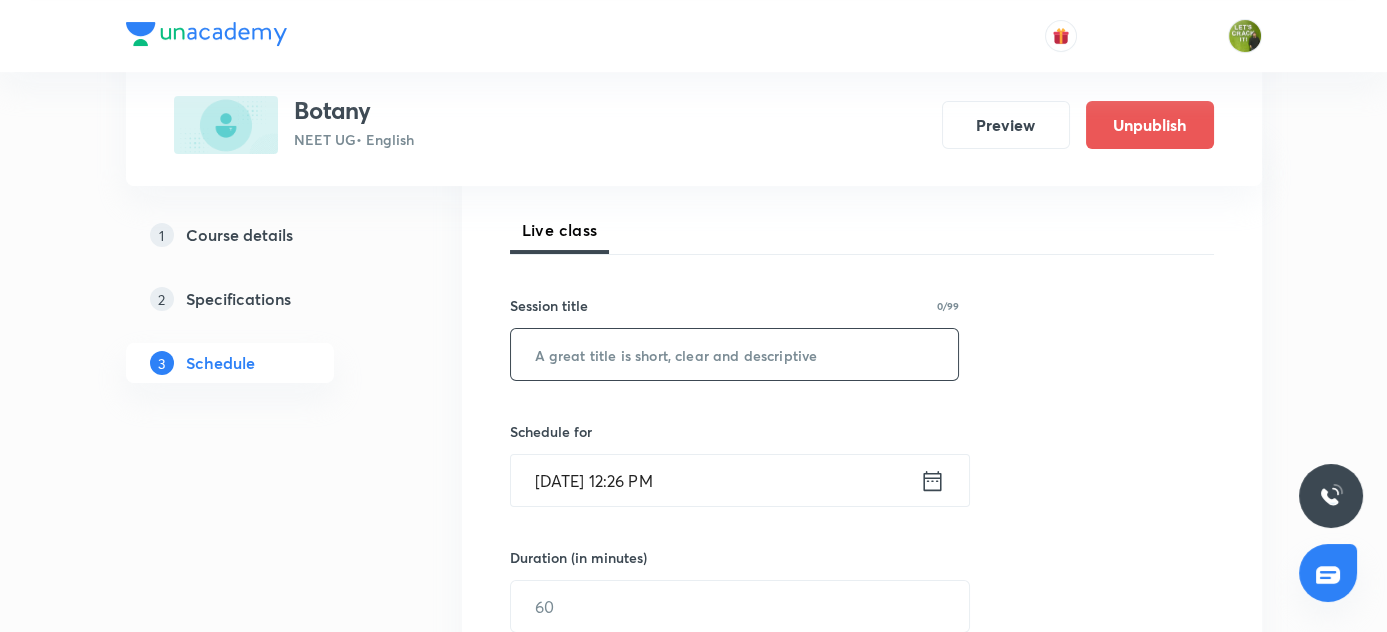 click at bounding box center (735, 354) 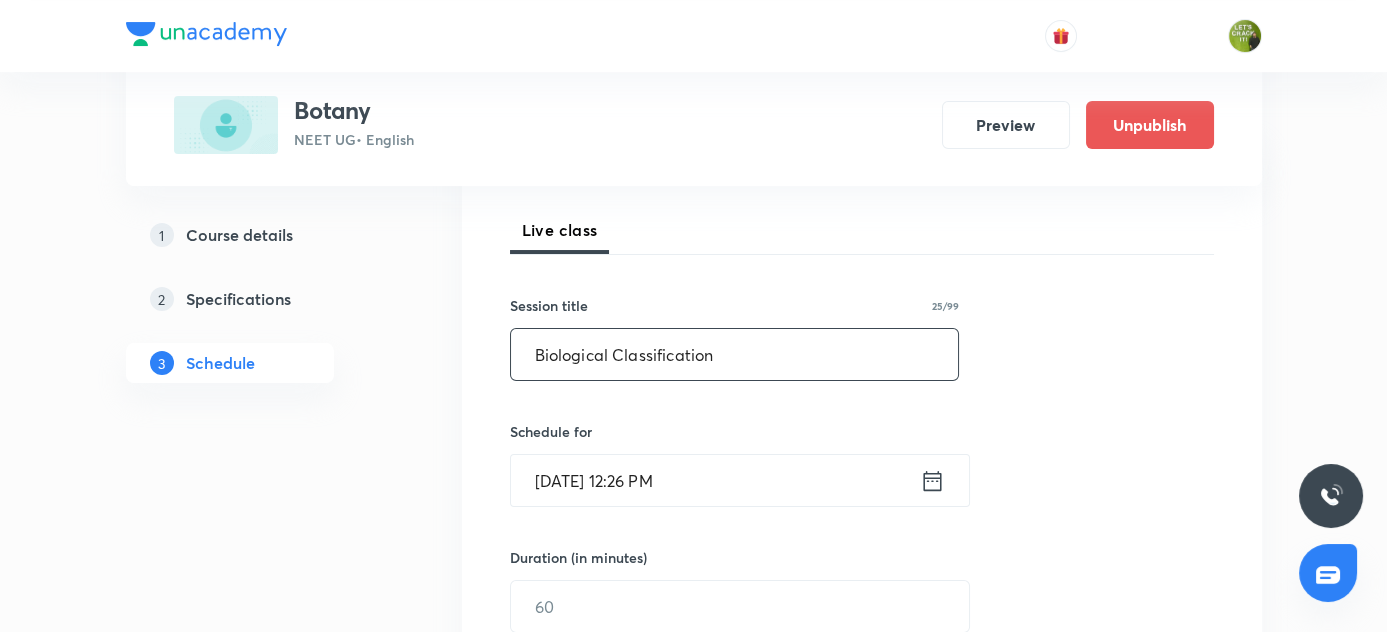 scroll, scrollTop: 454, scrollLeft: 0, axis: vertical 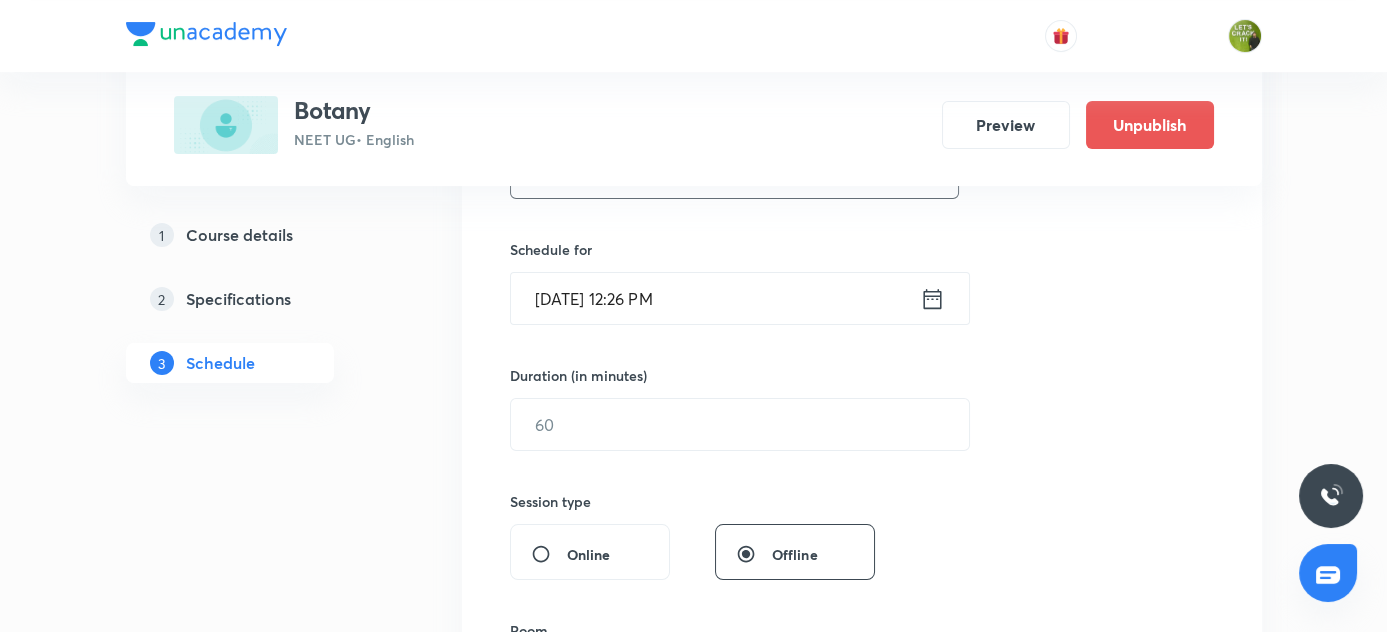 type on "Biological Classification" 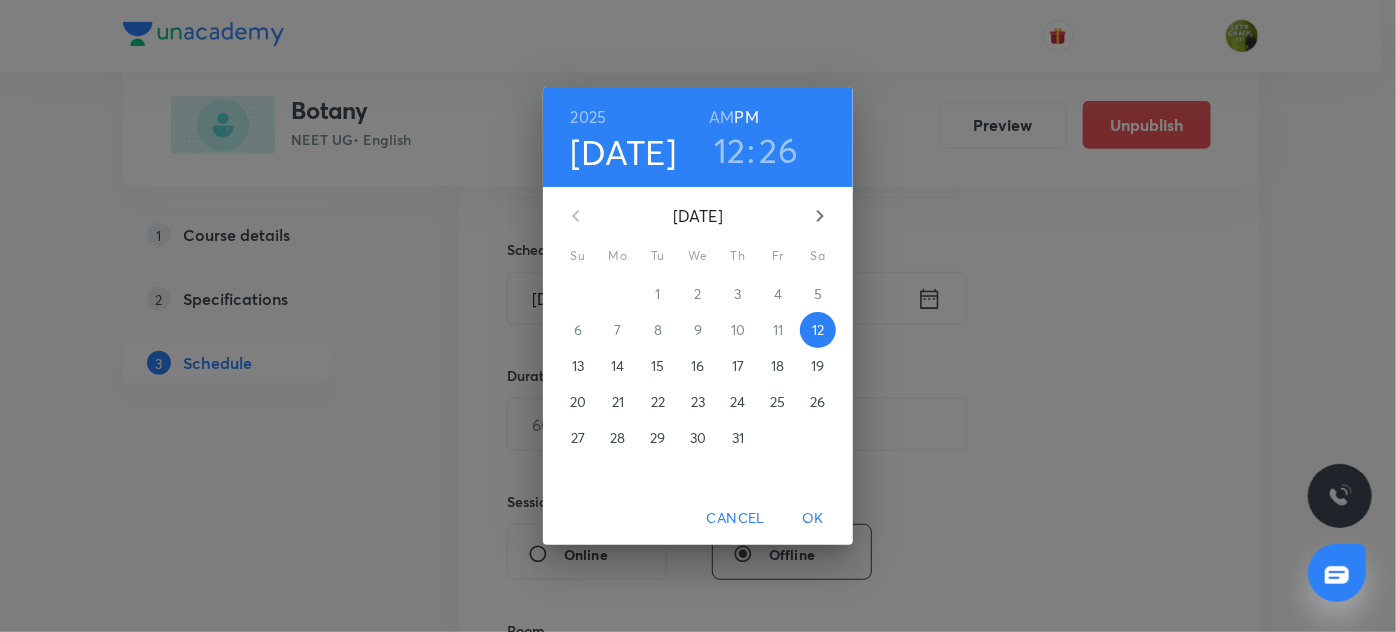 click on "12" at bounding box center (730, 150) 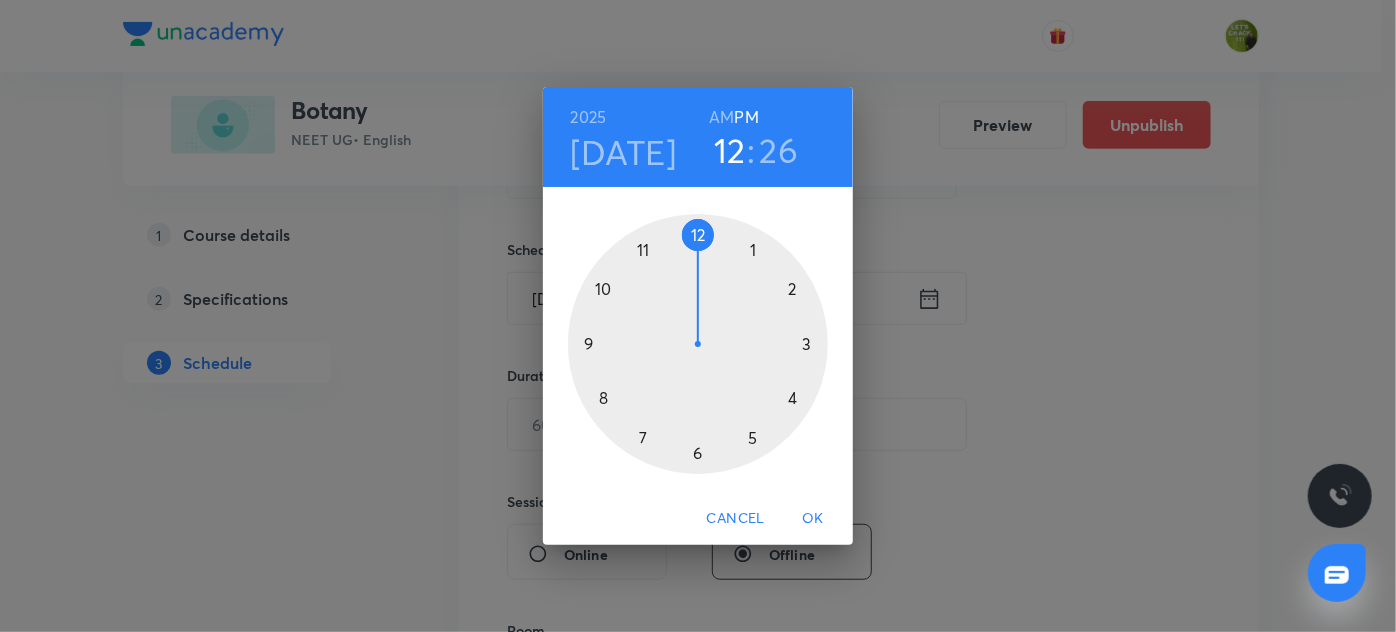 click at bounding box center [698, 344] 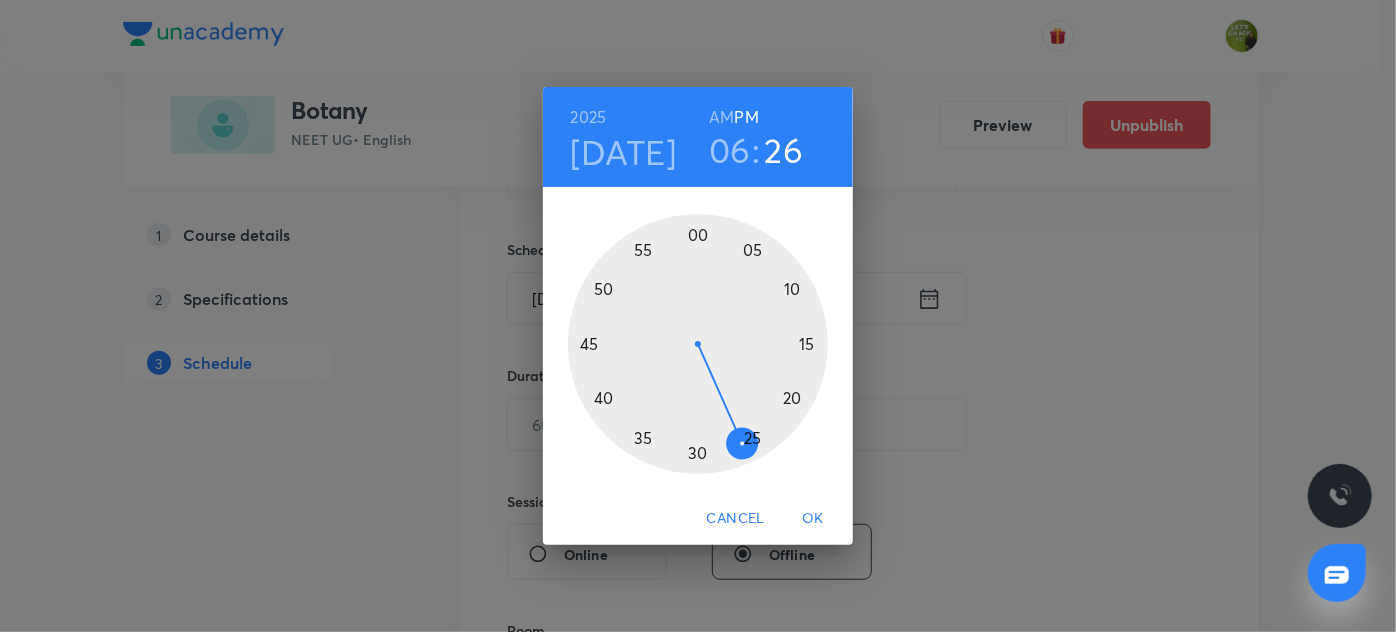click at bounding box center (698, 344) 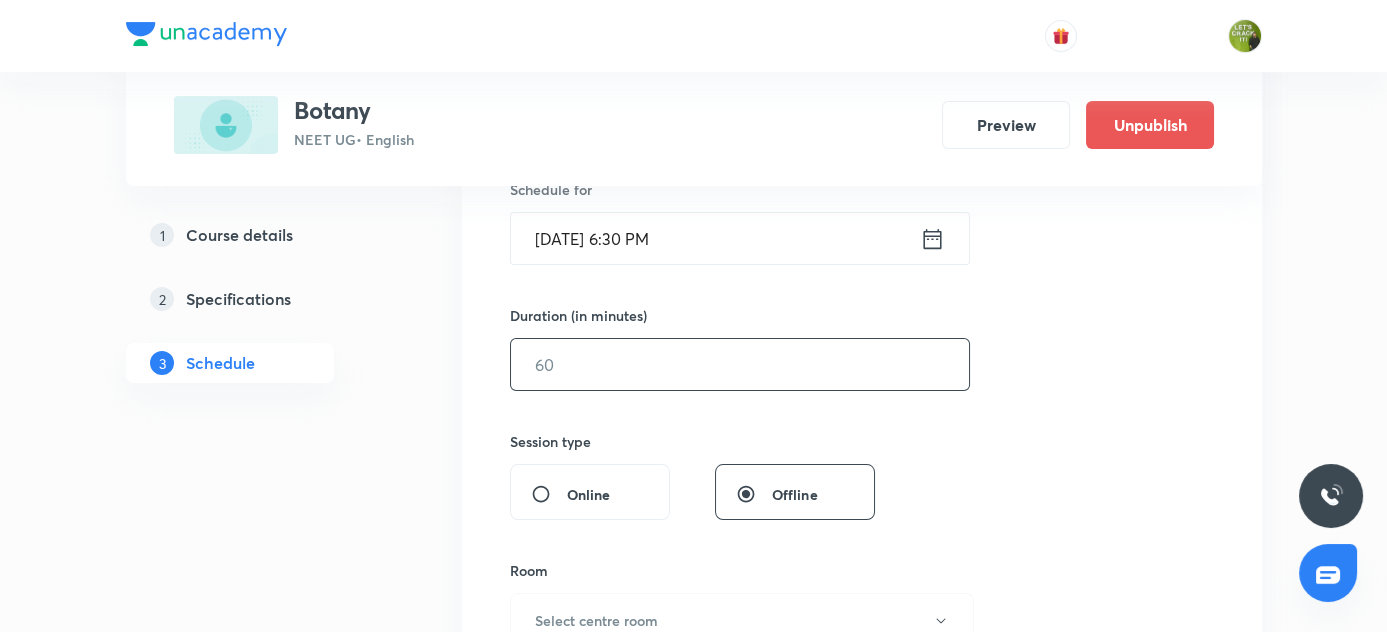 scroll, scrollTop: 545, scrollLeft: 0, axis: vertical 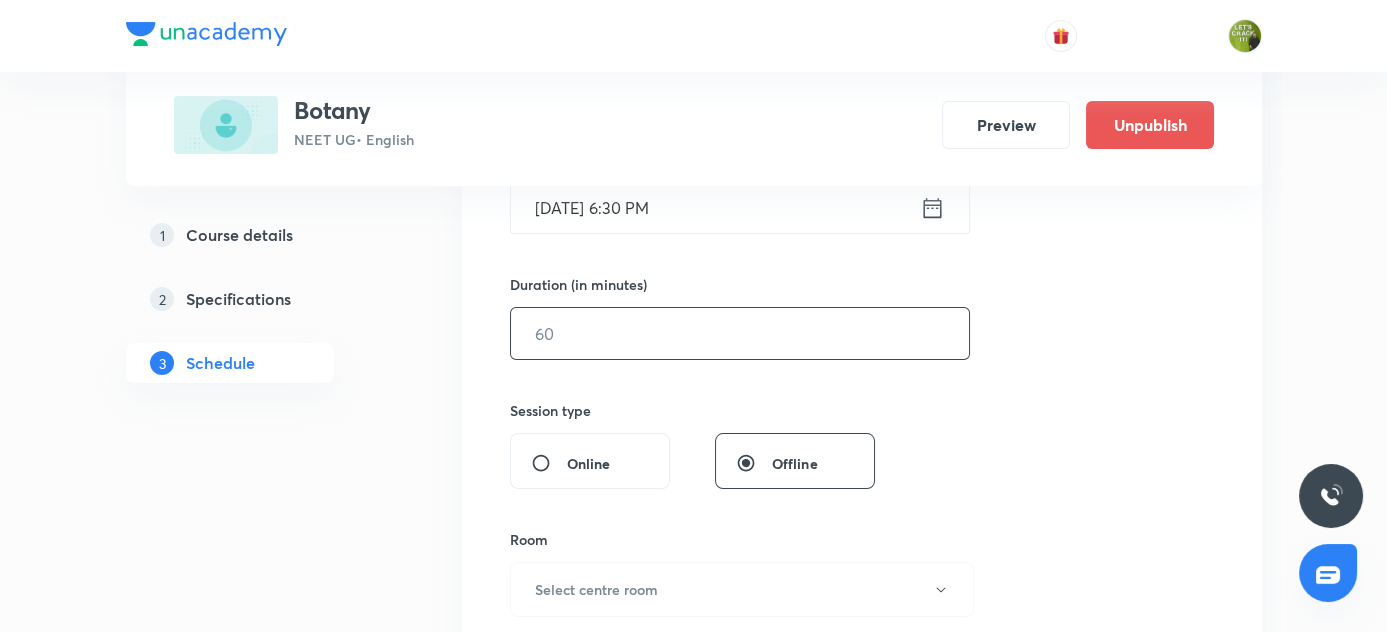 click at bounding box center (740, 333) 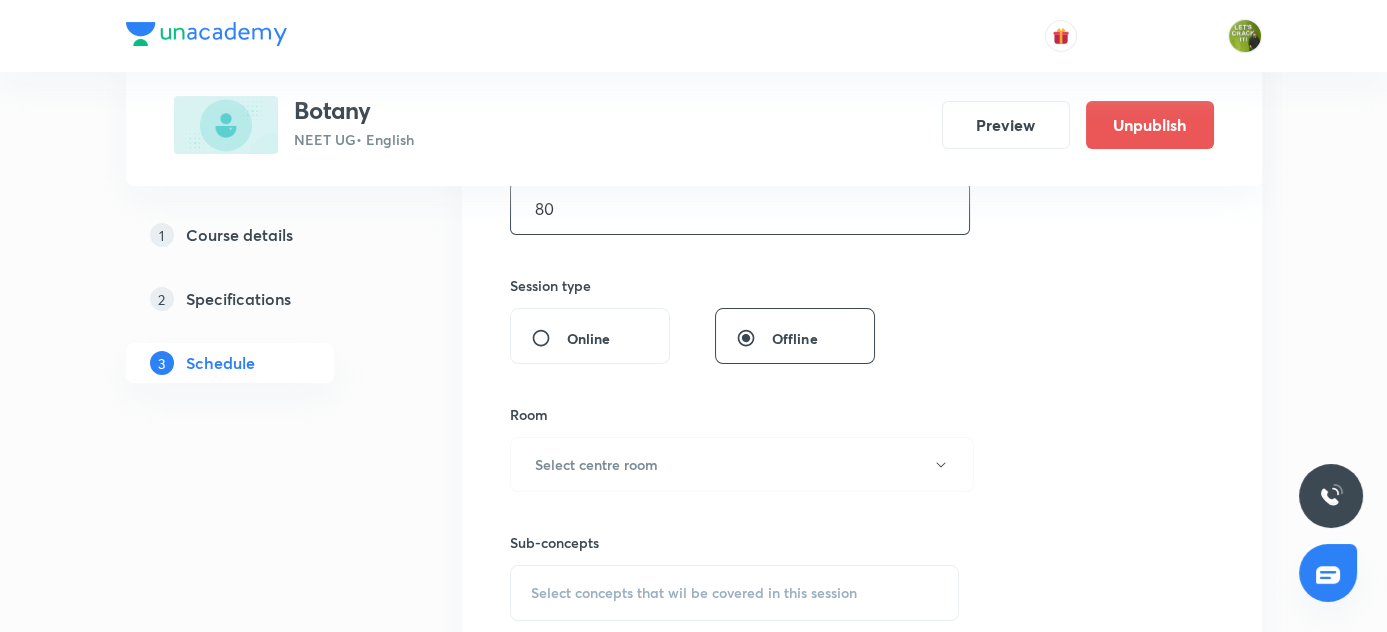 scroll, scrollTop: 818, scrollLeft: 0, axis: vertical 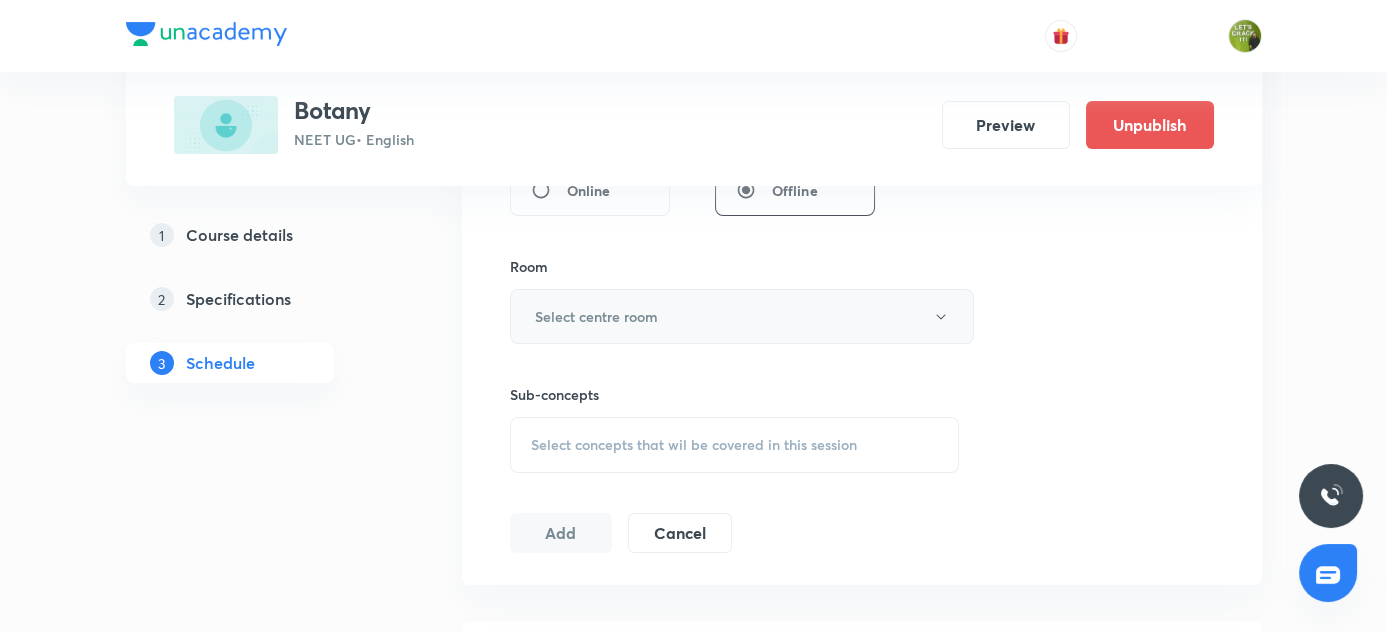 type on "80" 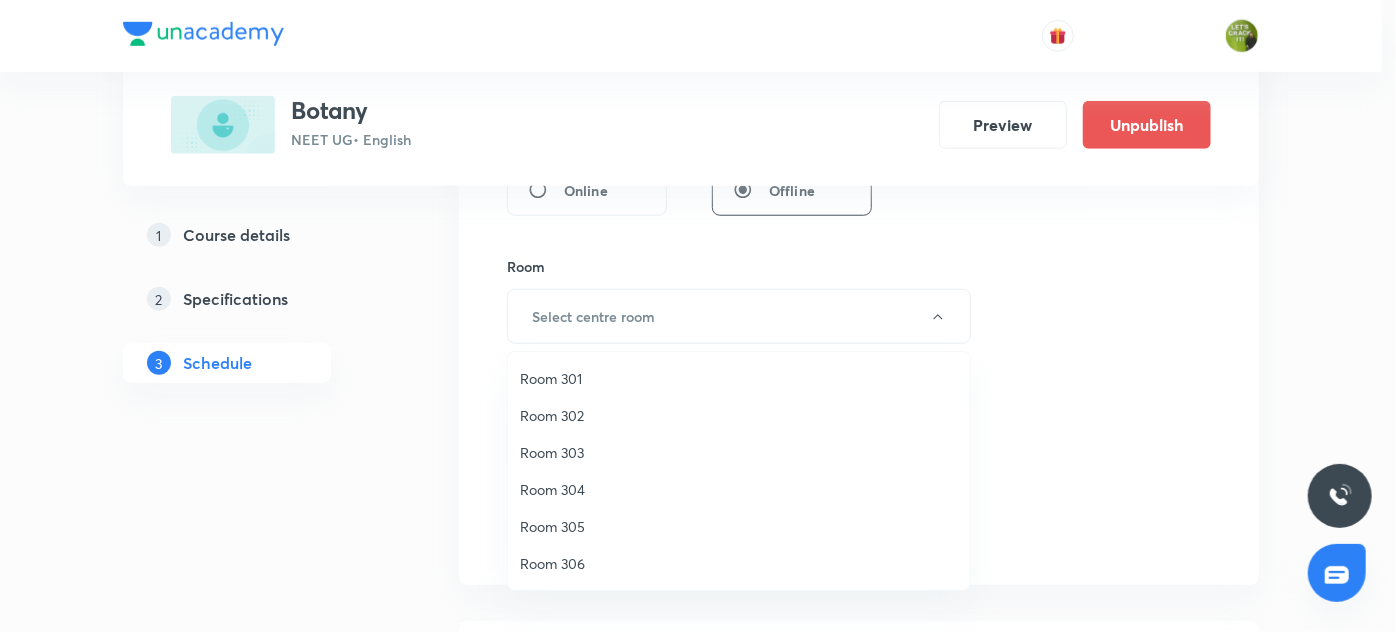 click on "Room 303" at bounding box center [739, 452] 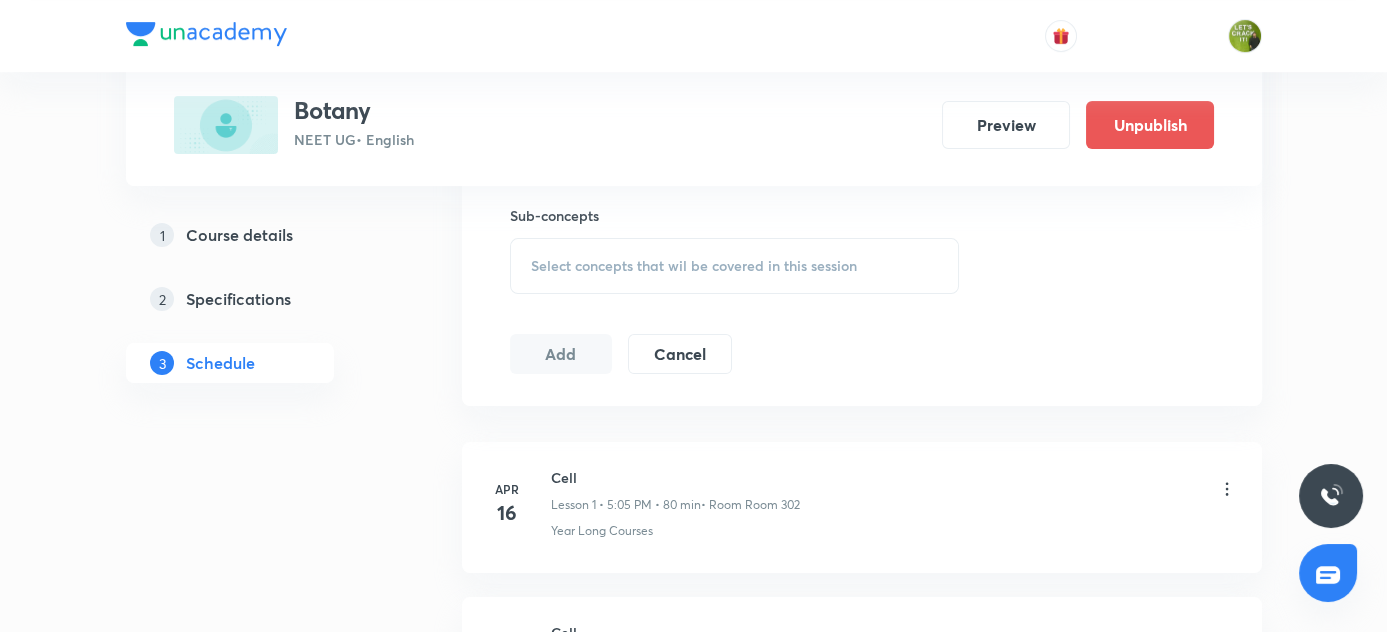scroll, scrollTop: 1000, scrollLeft: 0, axis: vertical 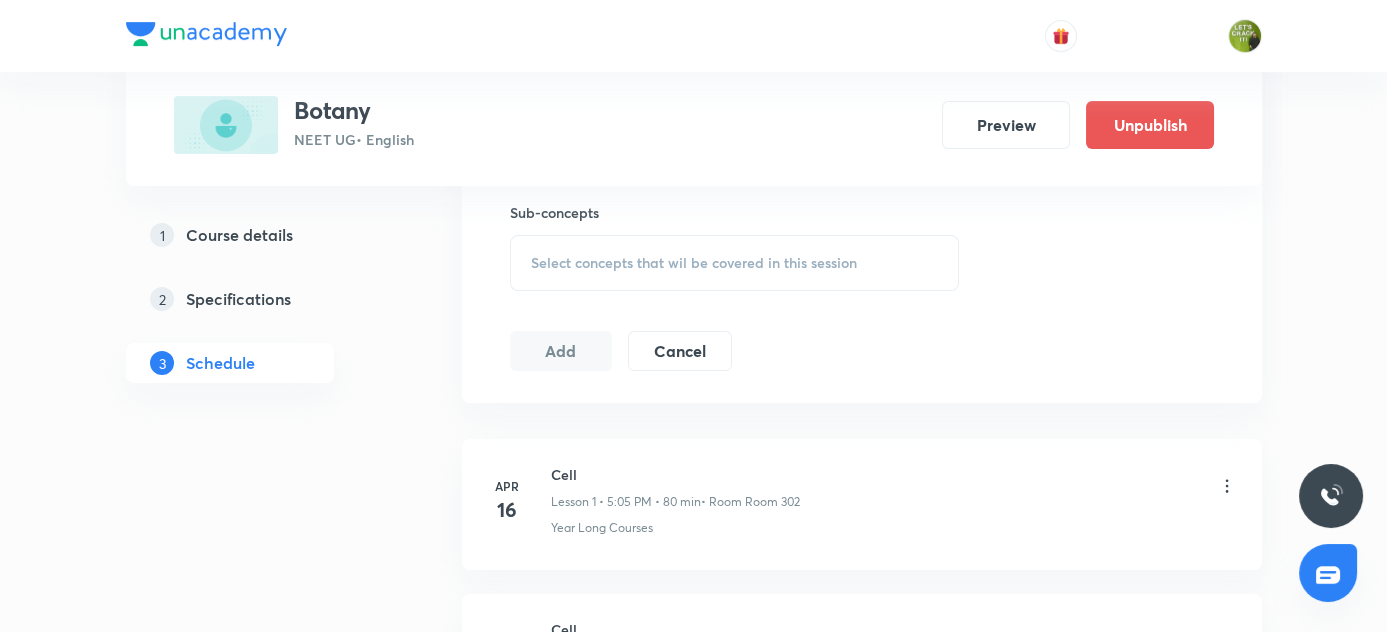 click on "Select concepts that wil be covered in this session" at bounding box center [694, 263] 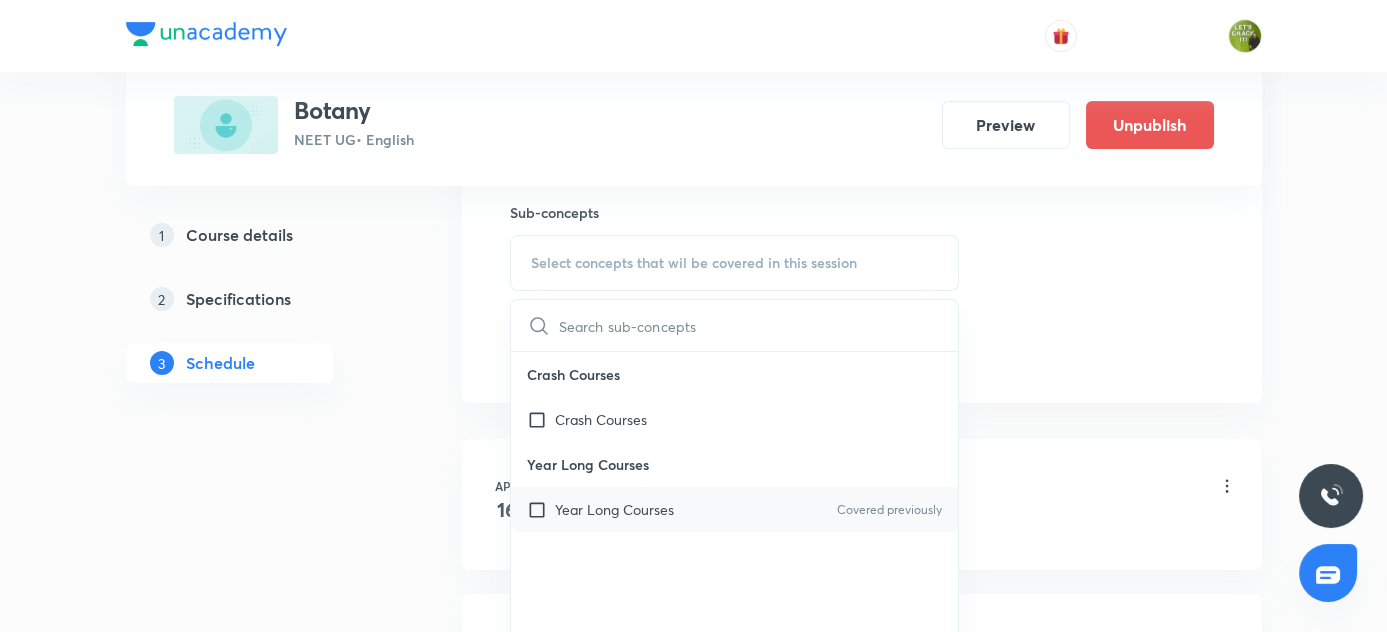 click at bounding box center (541, 509) 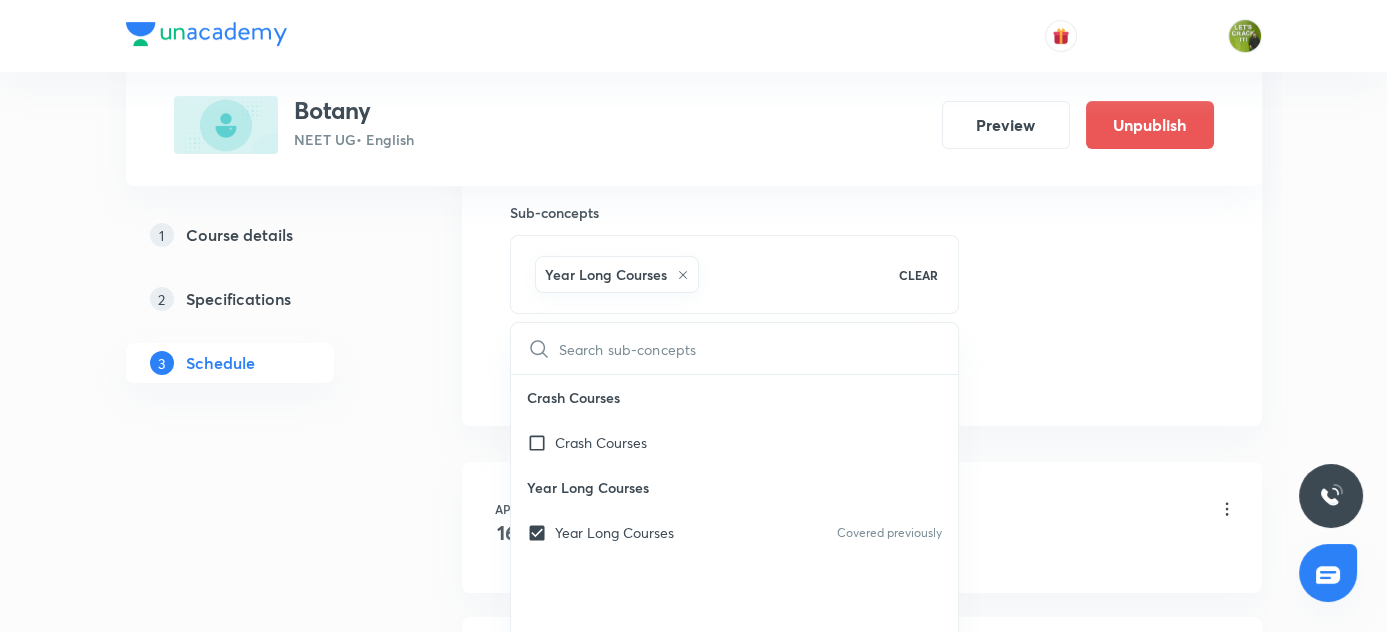 checkbox on "true" 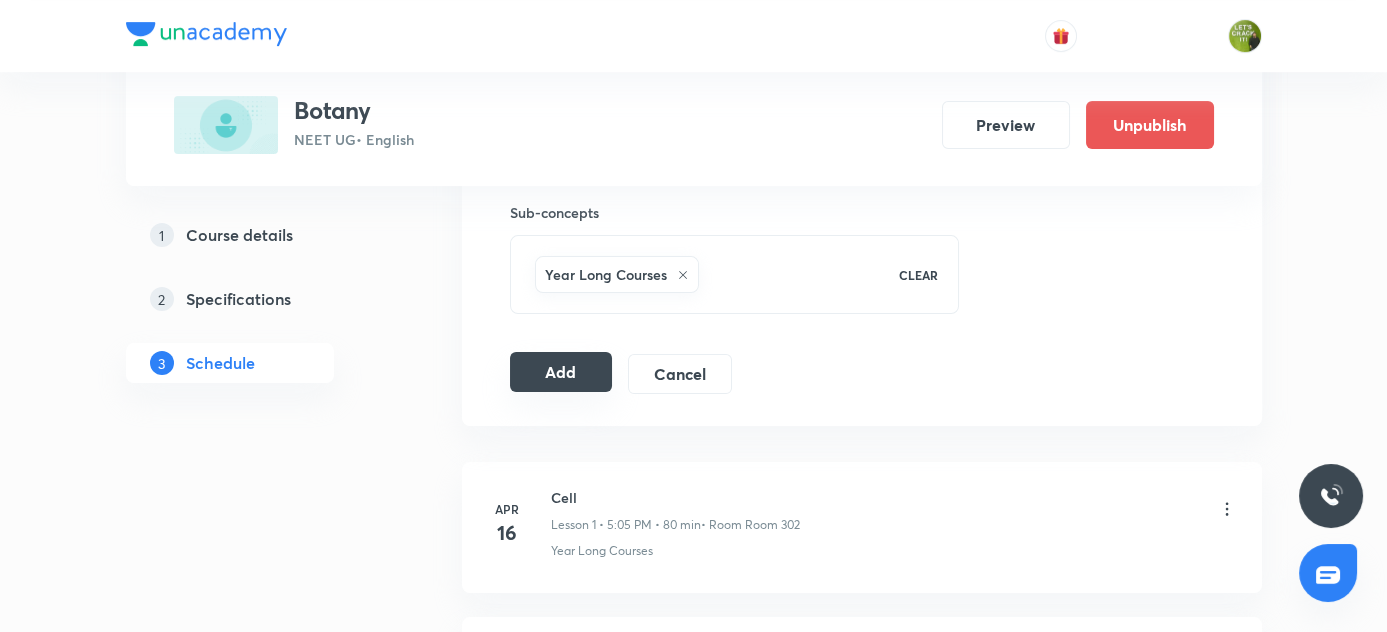 click on "Add" at bounding box center (561, 372) 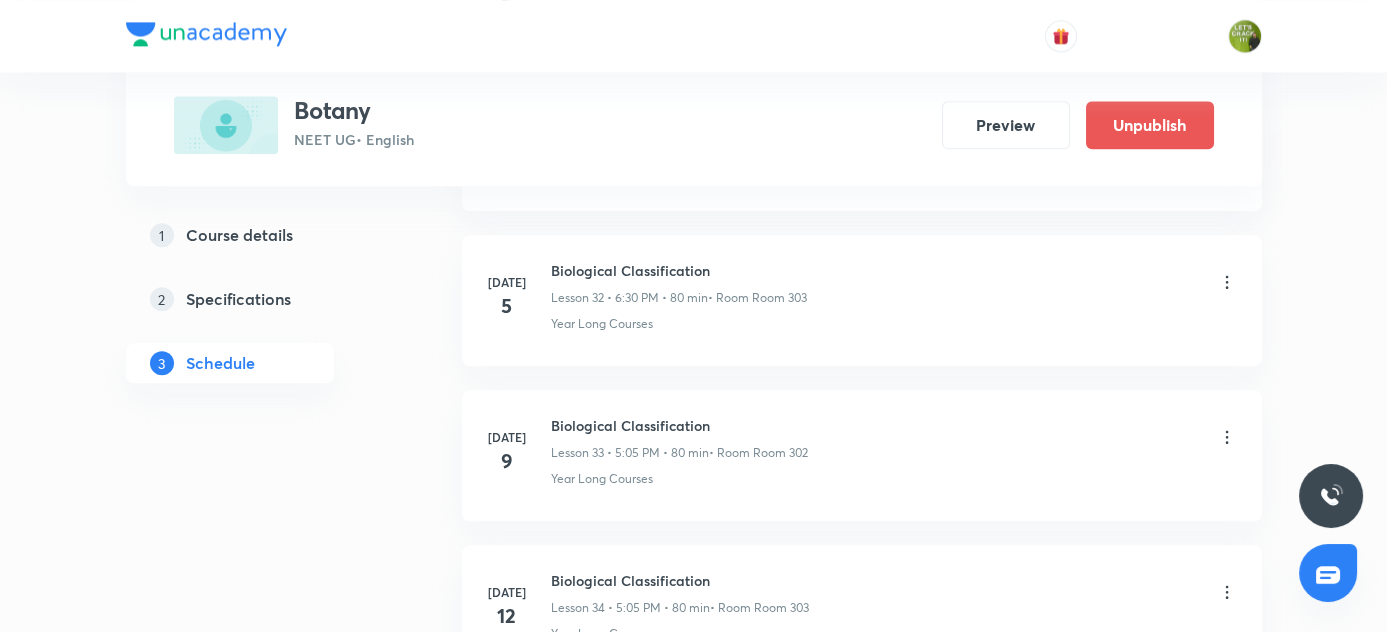 scroll, scrollTop: 5458, scrollLeft: 0, axis: vertical 